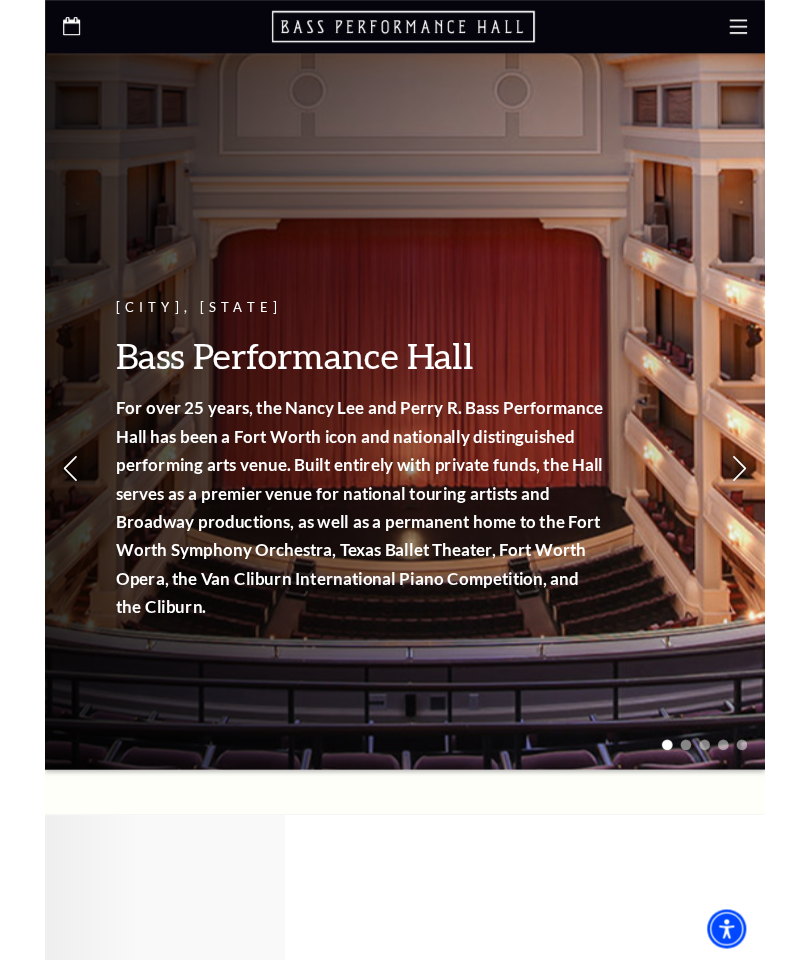 scroll, scrollTop: 0, scrollLeft: 0, axis: both 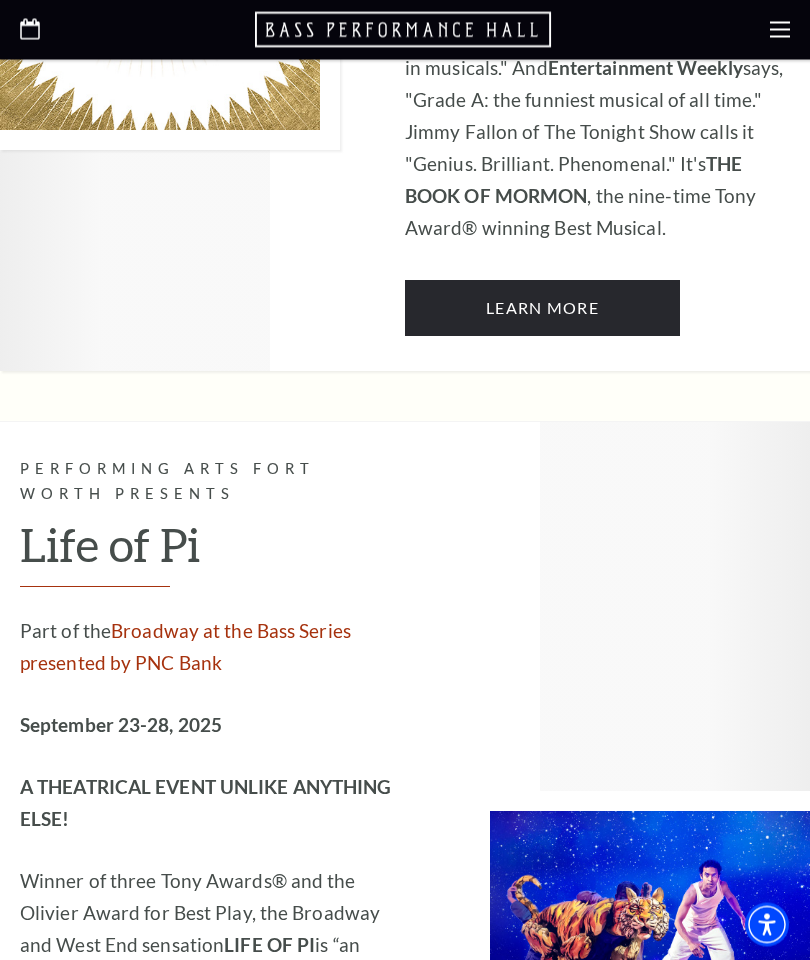 click 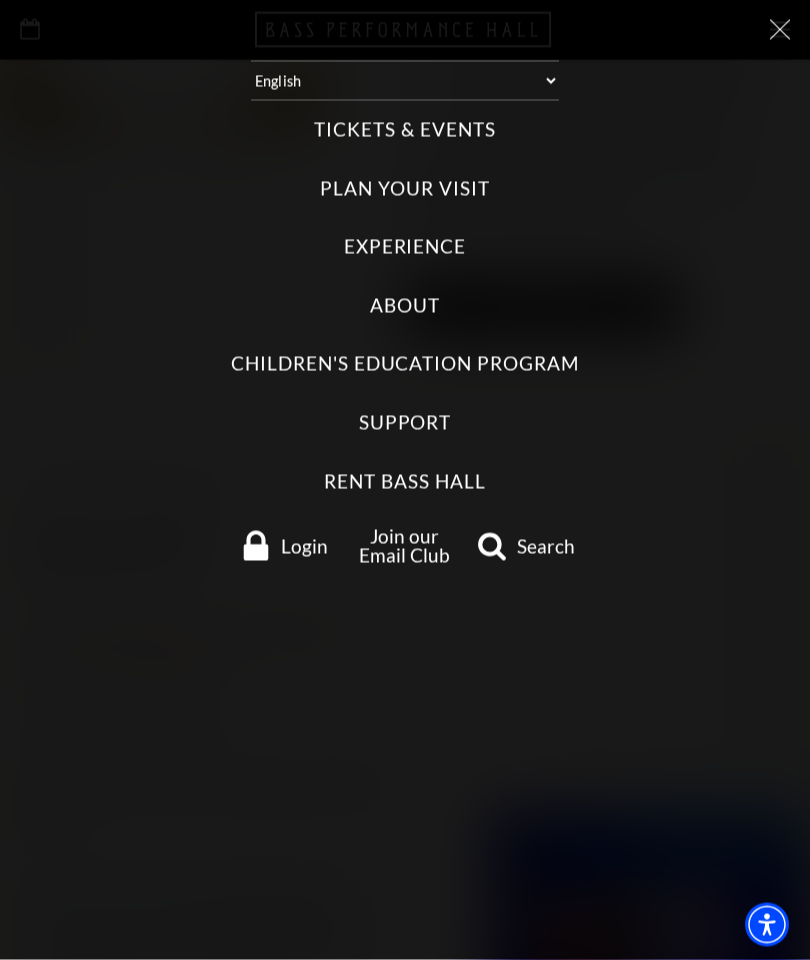 scroll, scrollTop: 3167, scrollLeft: 0, axis: vertical 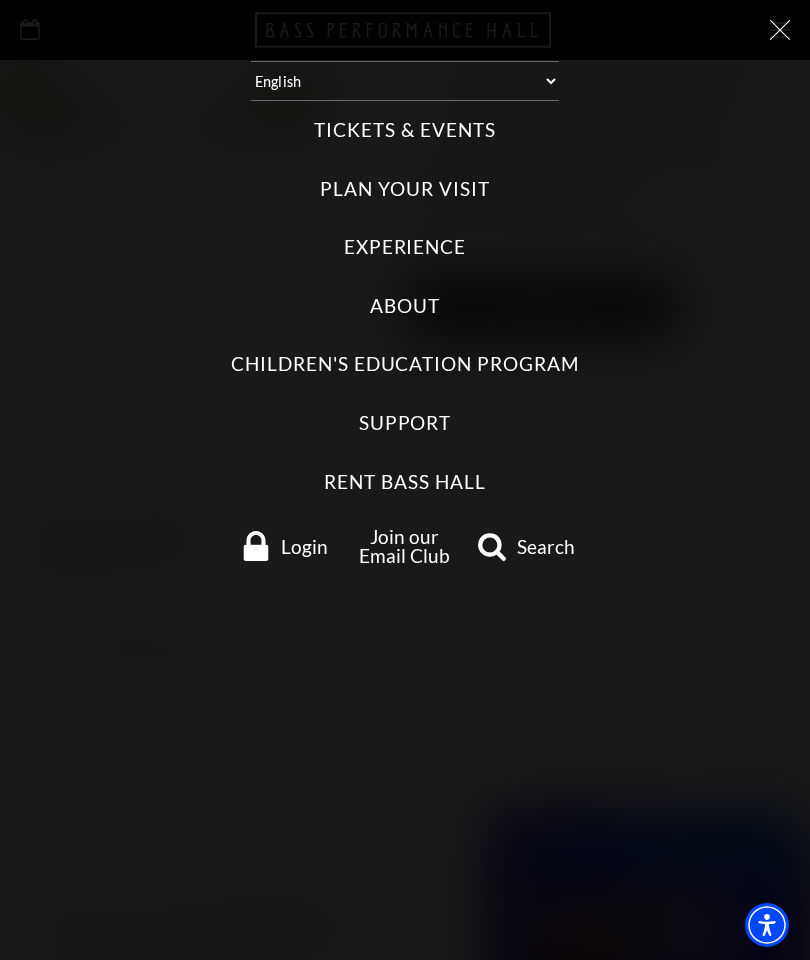 click on "Tickets & Events" at bounding box center (404, 130) 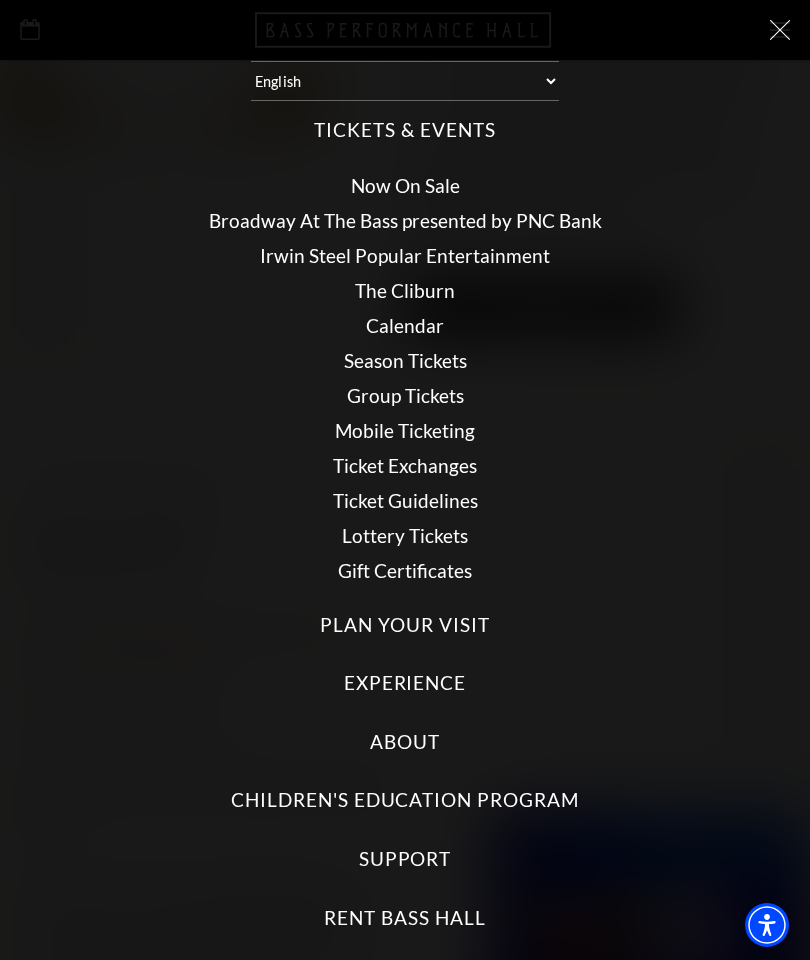 click on "Calendar" at bounding box center [405, 325] 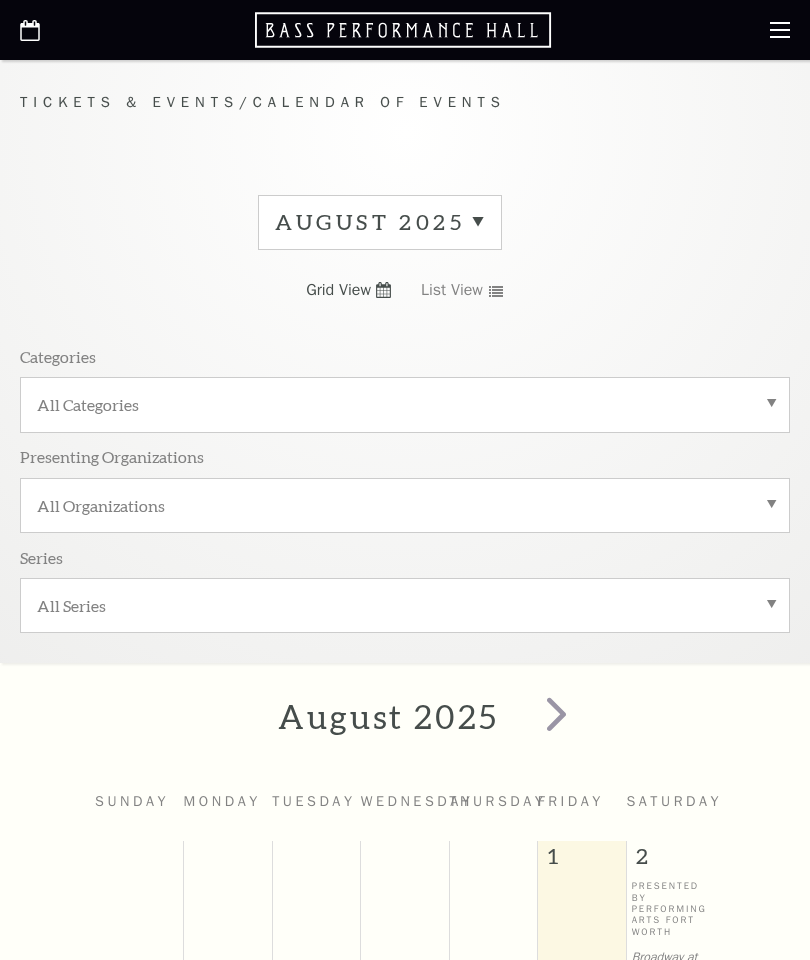 scroll, scrollTop: 0, scrollLeft: 0, axis: both 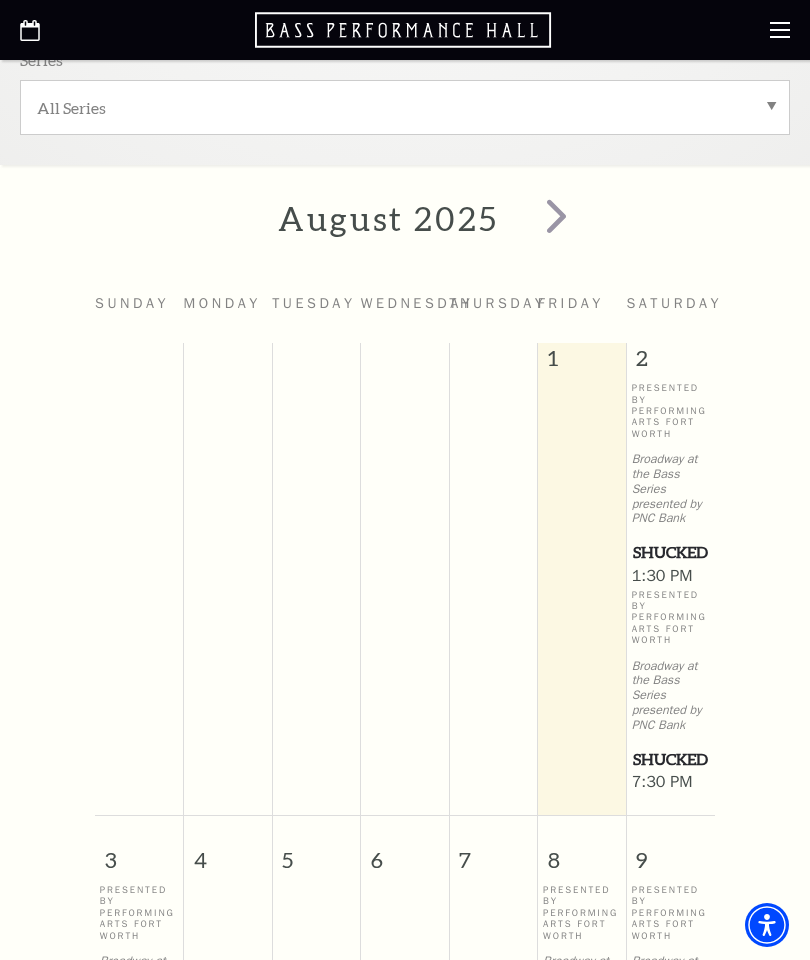 click at bounding box center (556, 215) 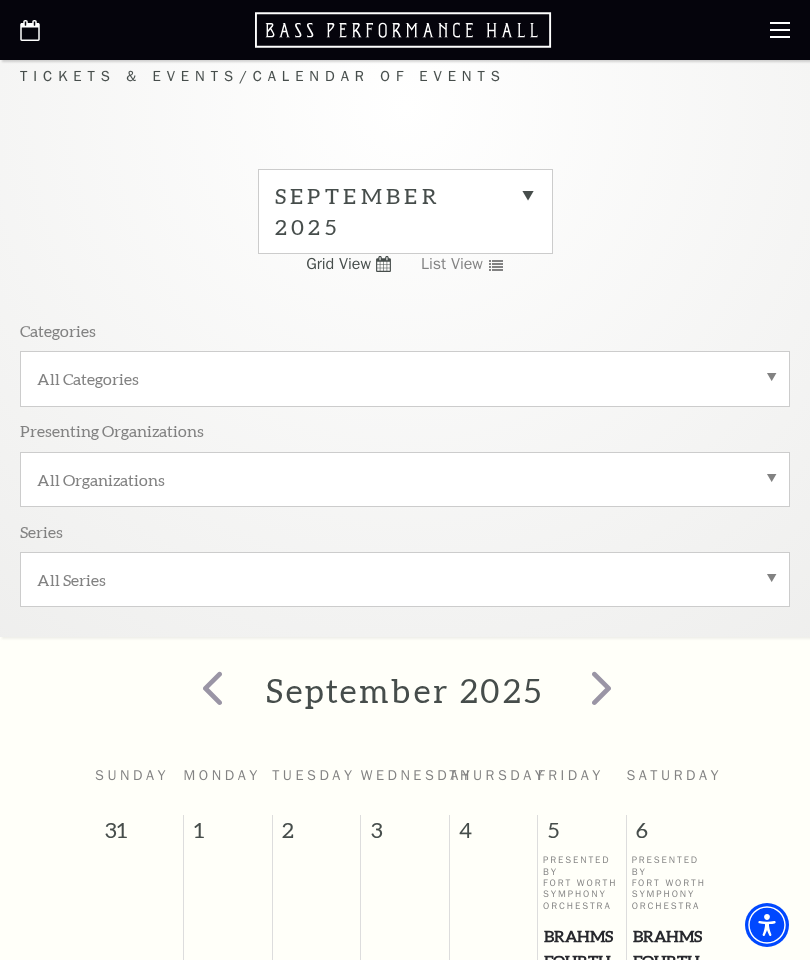 scroll, scrollTop: 0, scrollLeft: 0, axis: both 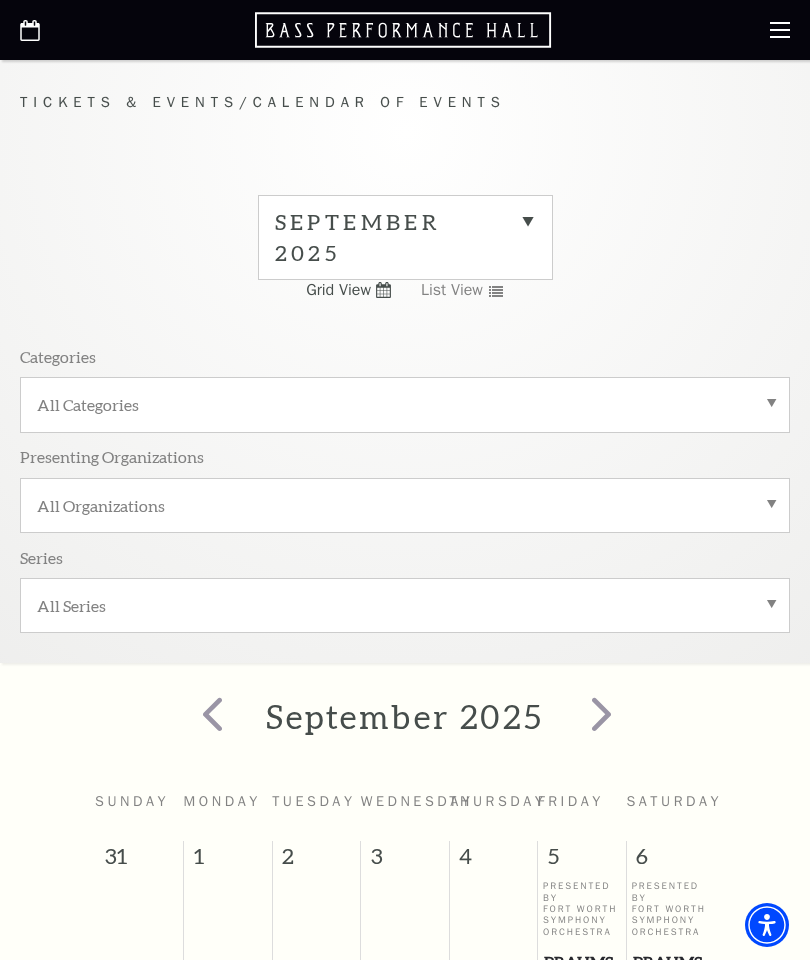 click at bounding box center (601, 713) 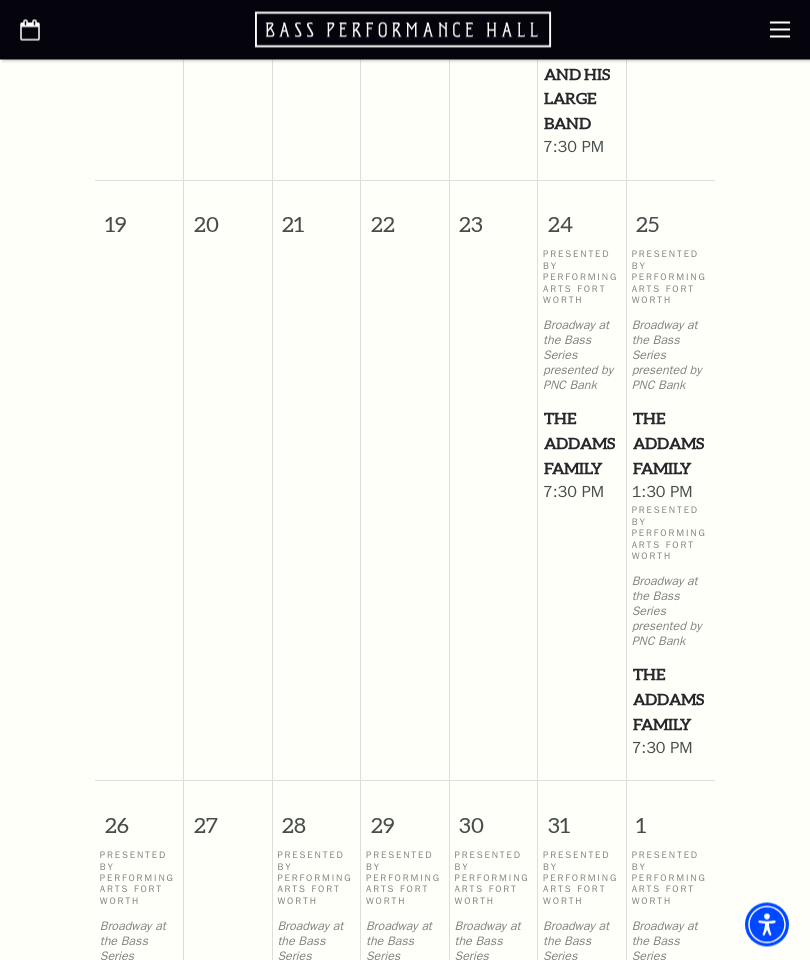 scroll, scrollTop: 1745, scrollLeft: 0, axis: vertical 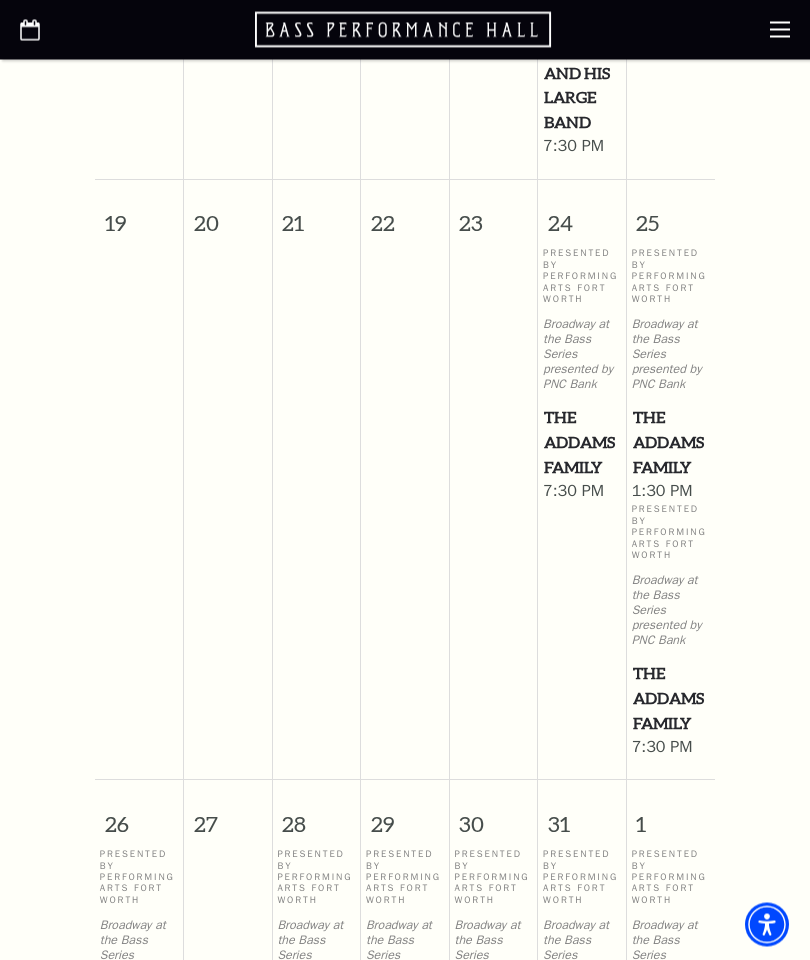 click on "The Addams Family" at bounding box center [671, 443] 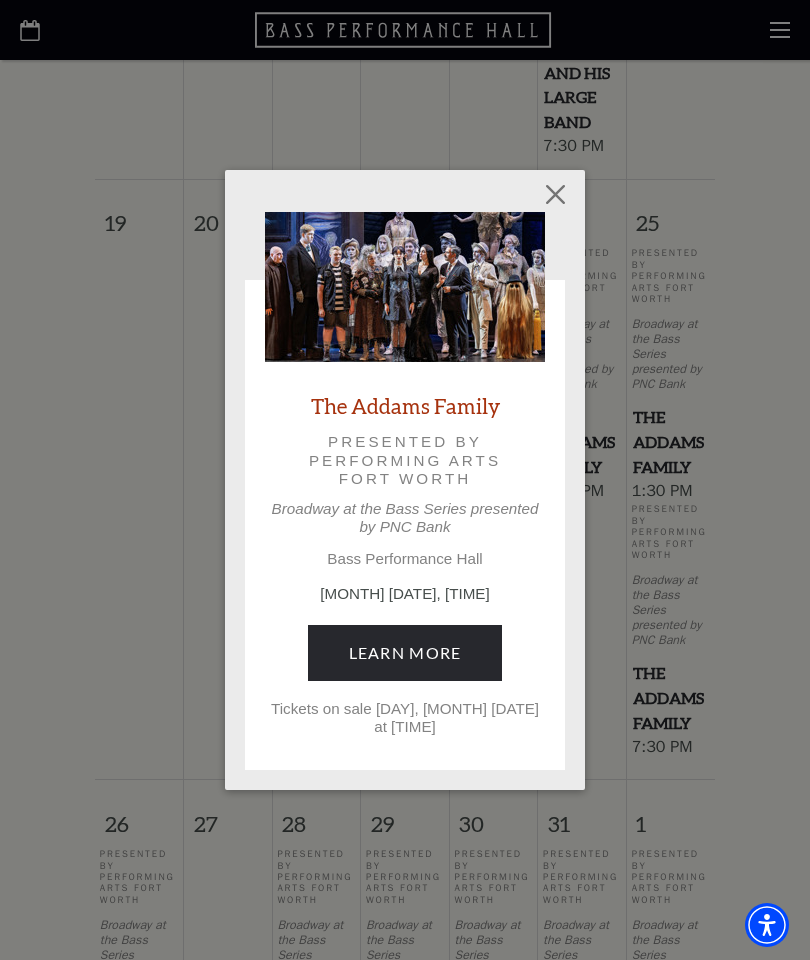 click on "Learn More" at bounding box center (405, 653) 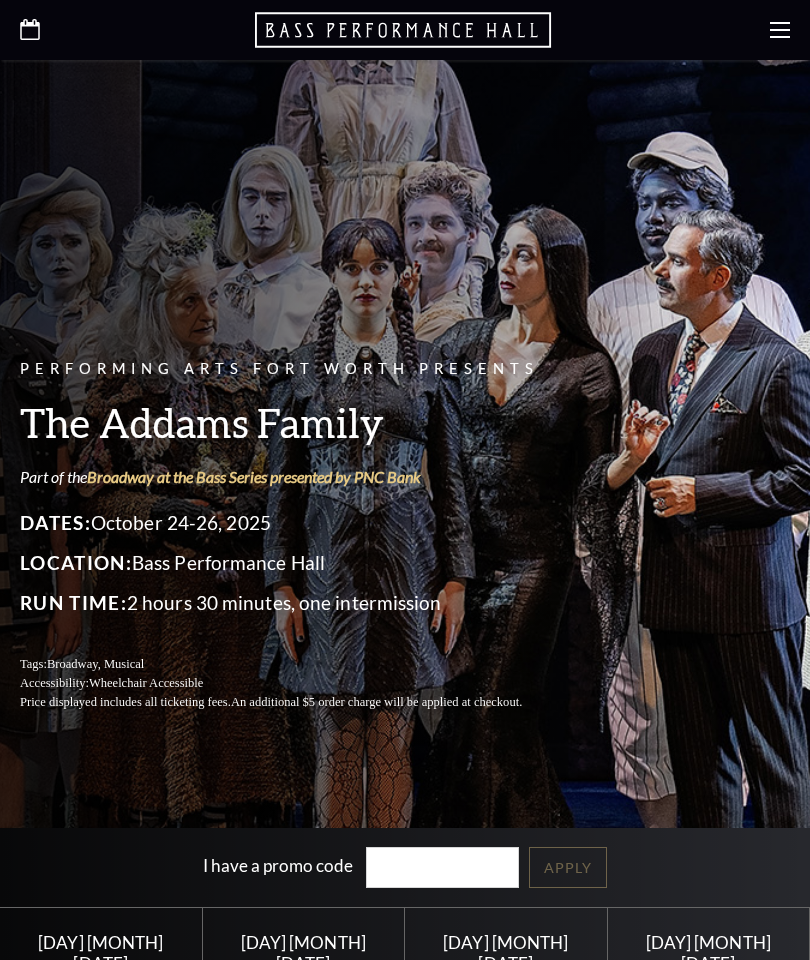 scroll, scrollTop: 0, scrollLeft: 0, axis: both 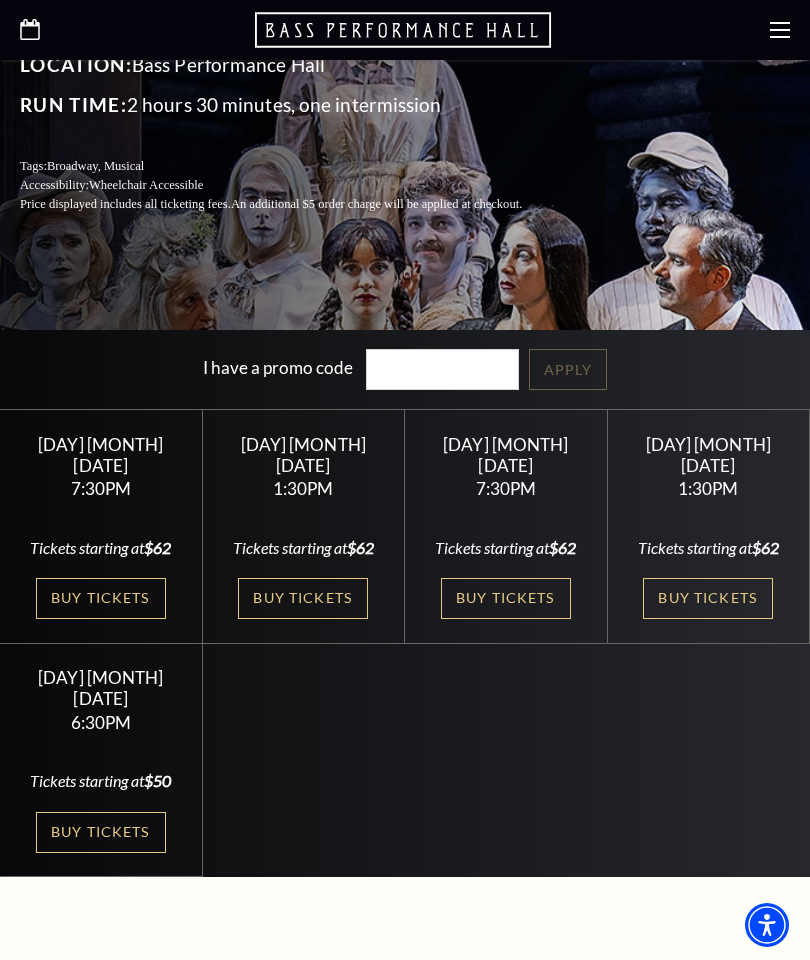 click on "Buy Tickets" at bounding box center [708, 598] 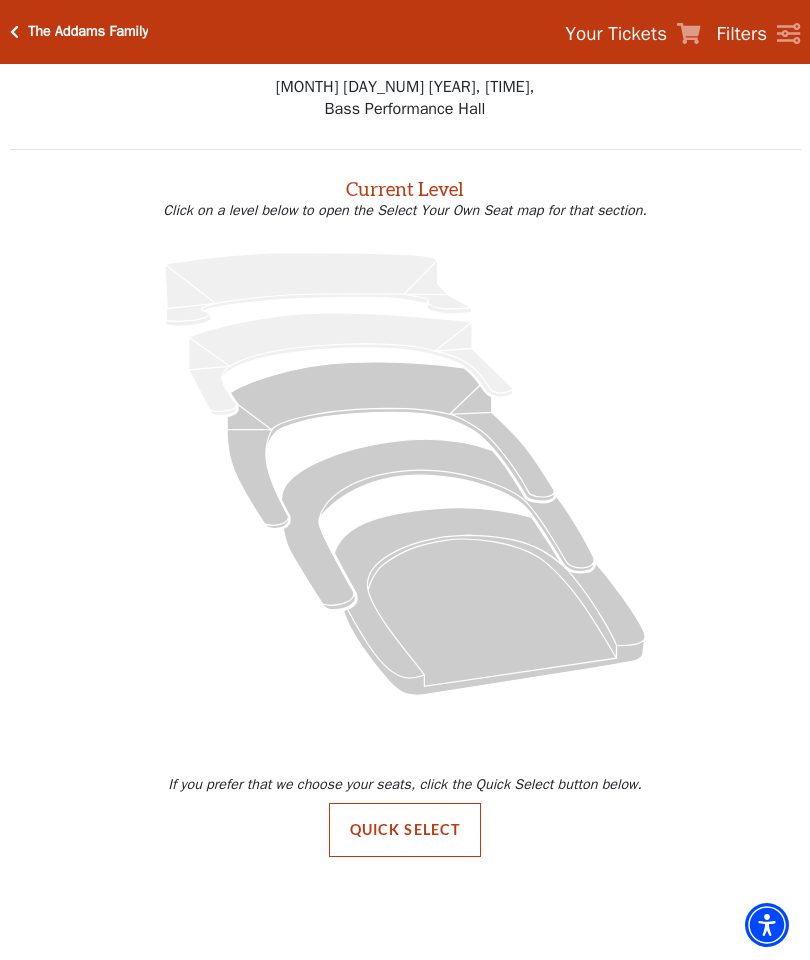 scroll, scrollTop: 0, scrollLeft: 0, axis: both 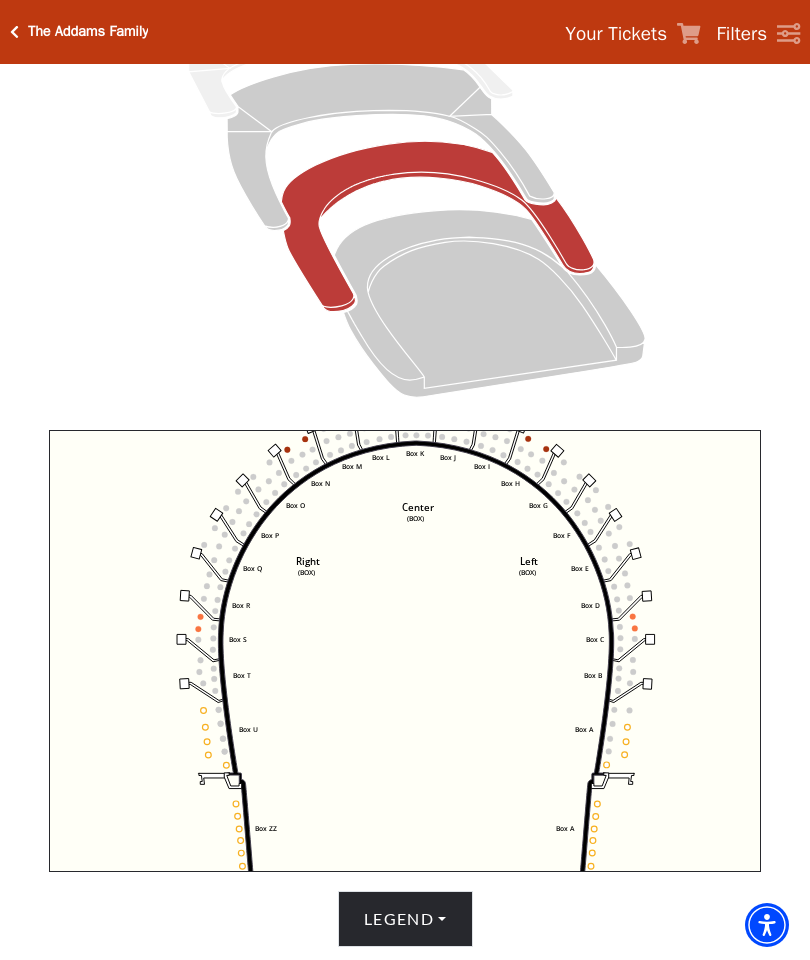click on "Legend" at bounding box center [405, 919] 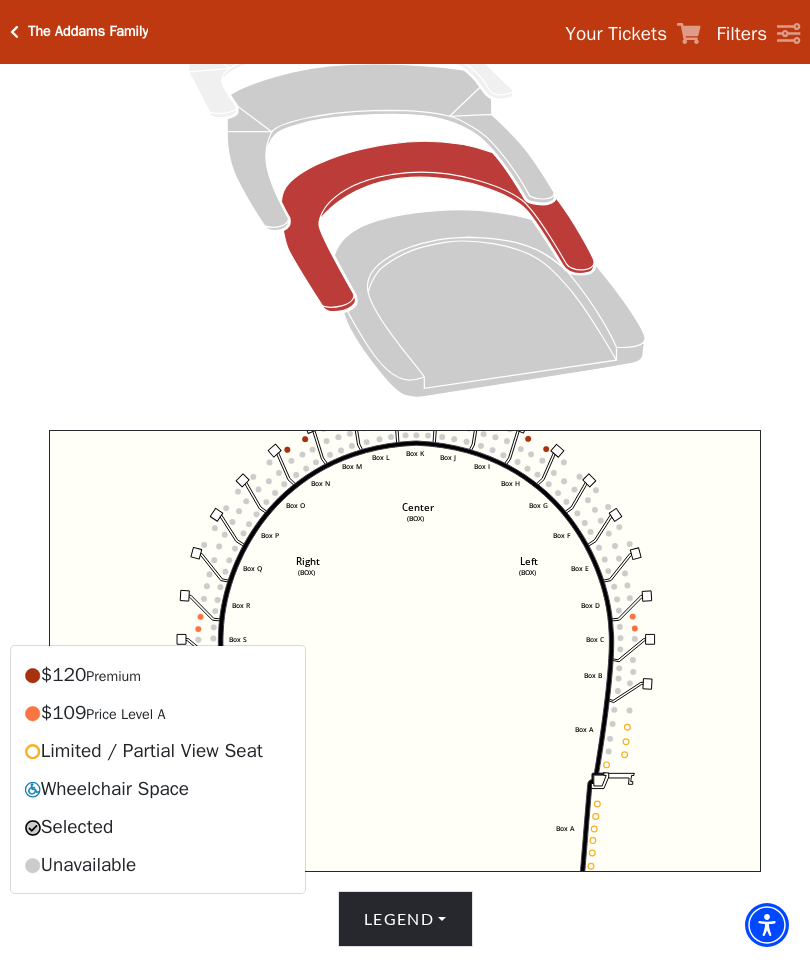 click on "Legend" at bounding box center (405, 919) 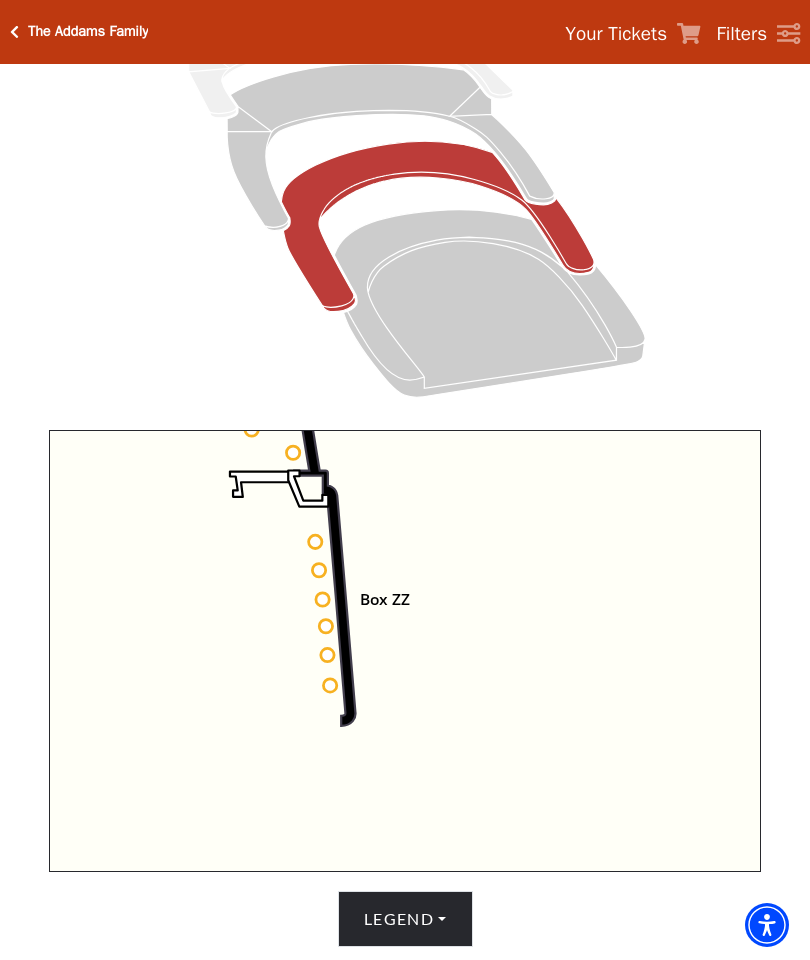 click on "Left   (BOX)   Right   (BOX)   Center   (BOX)   Box ZZ   Box U   Box T   Box S   Box R   Box Q   Box P   Box O   Box N   Box M   Box L   Box A   Box A   Box B   Box C   Box D   Box E   Box F   Box G   Box H   Box I   Box J   Box K" 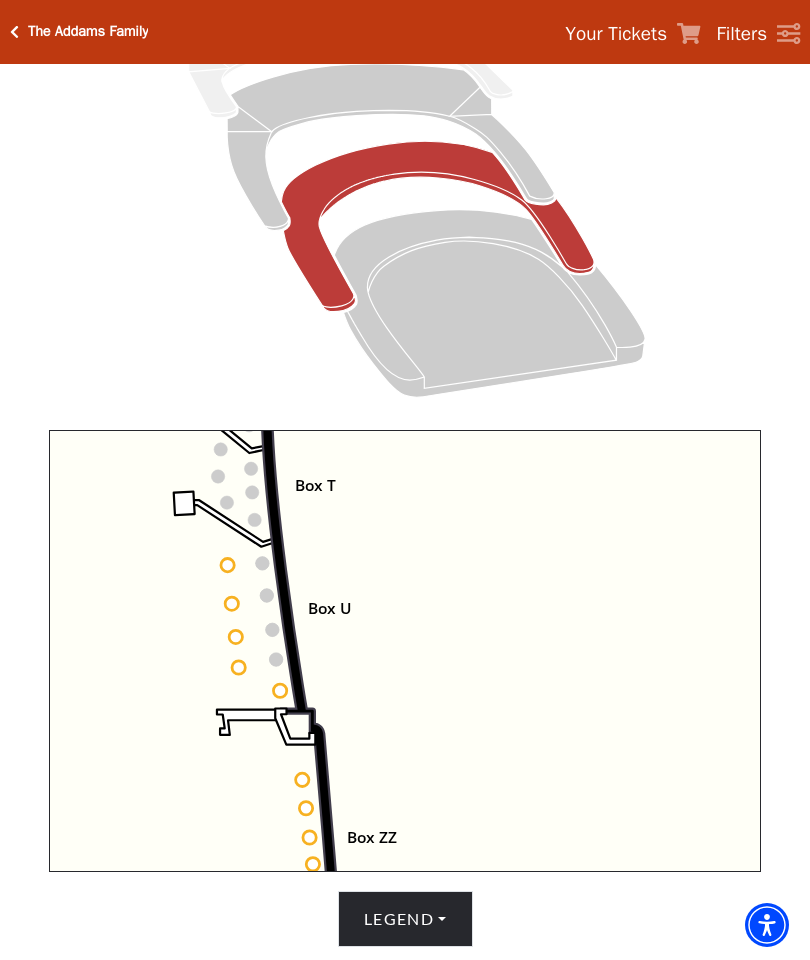click on "Left   (BOX)   Right   (BOX)   Center   (BOX)   Box ZZ   Box U   Box T   Box S   Box R   Box Q   Box P   Box O   Box N   Box M   Box L   Box A   Box A   Box B   Box C   Box D   Box E   Box F   Box G   Box H   Box I   Box J   Box K" 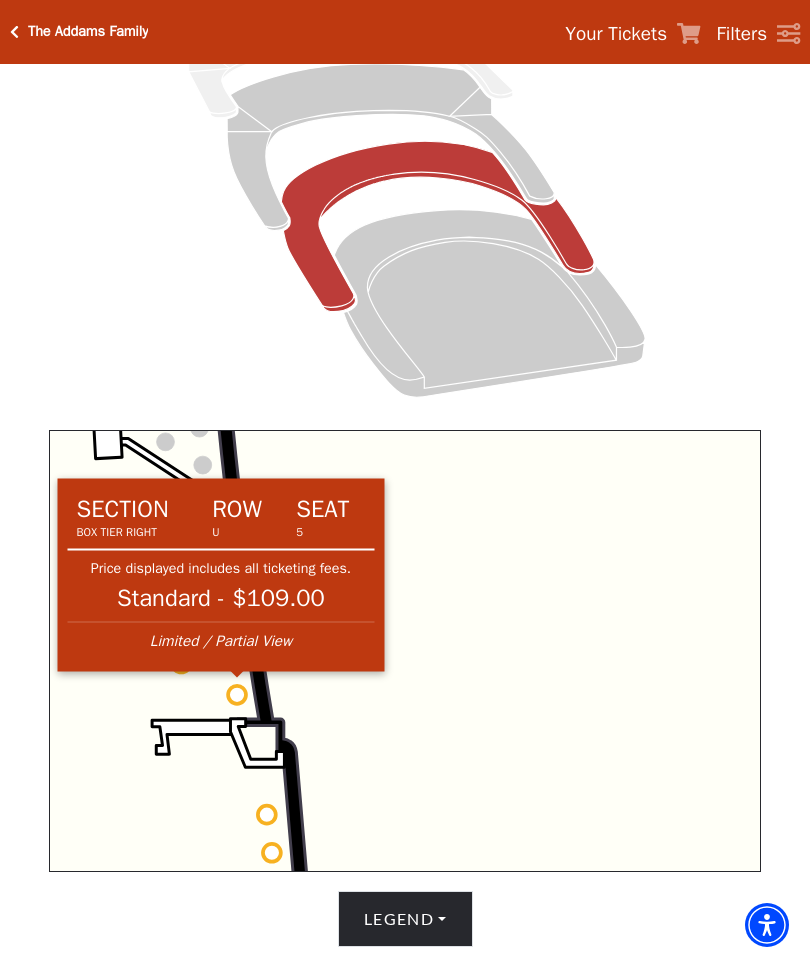 click 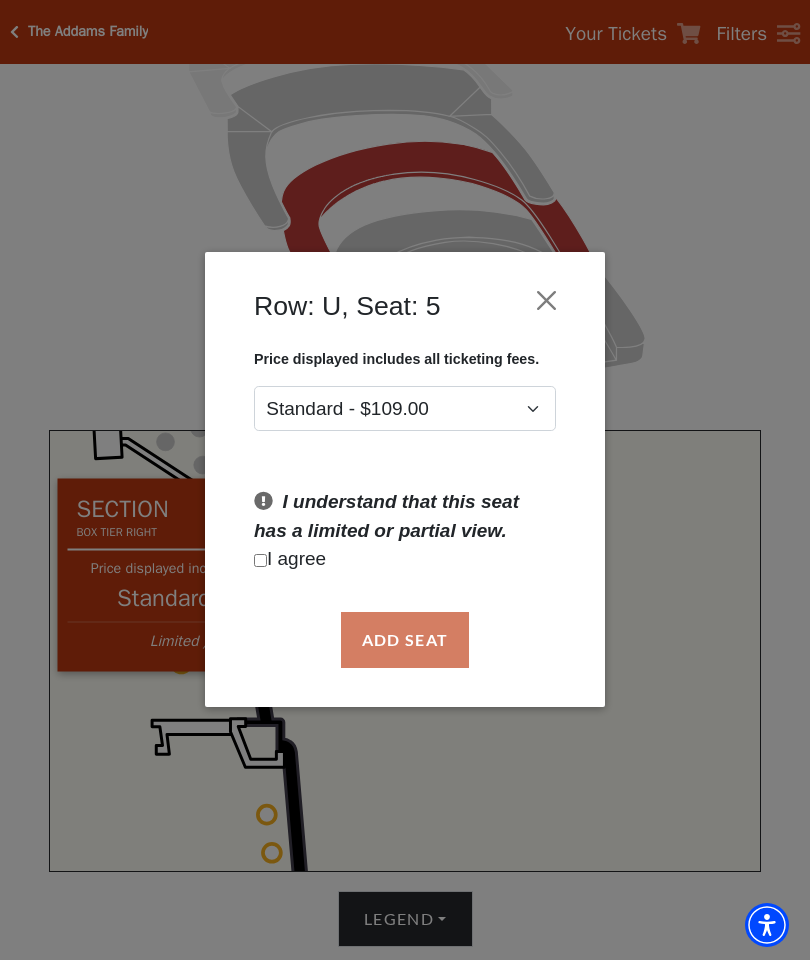 click at bounding box center [547, 301] 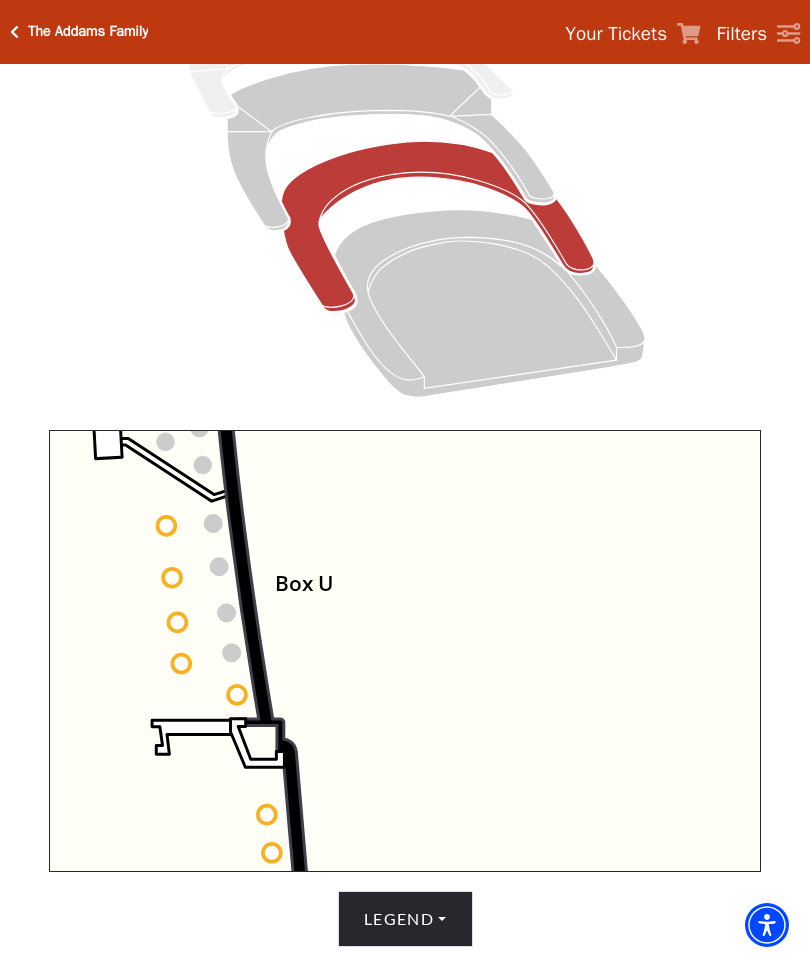 click 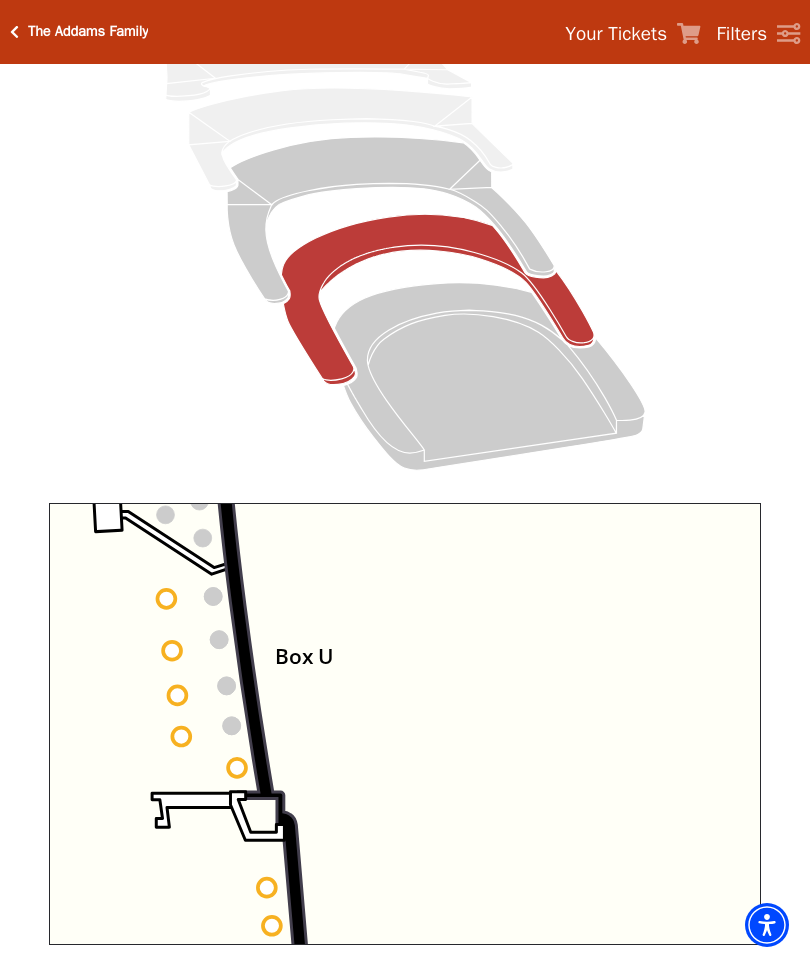 scroll, scrollTop: 244, scrollLeft: 0, axis: vertical 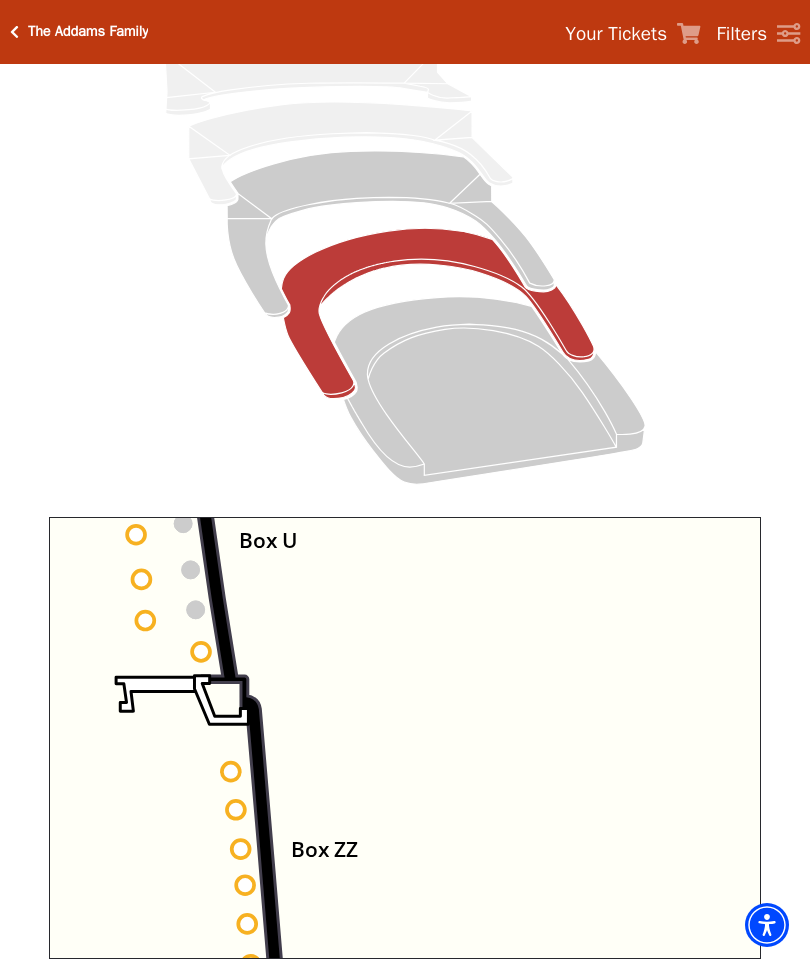 click on "Filters" at bounding box center (759, 34) 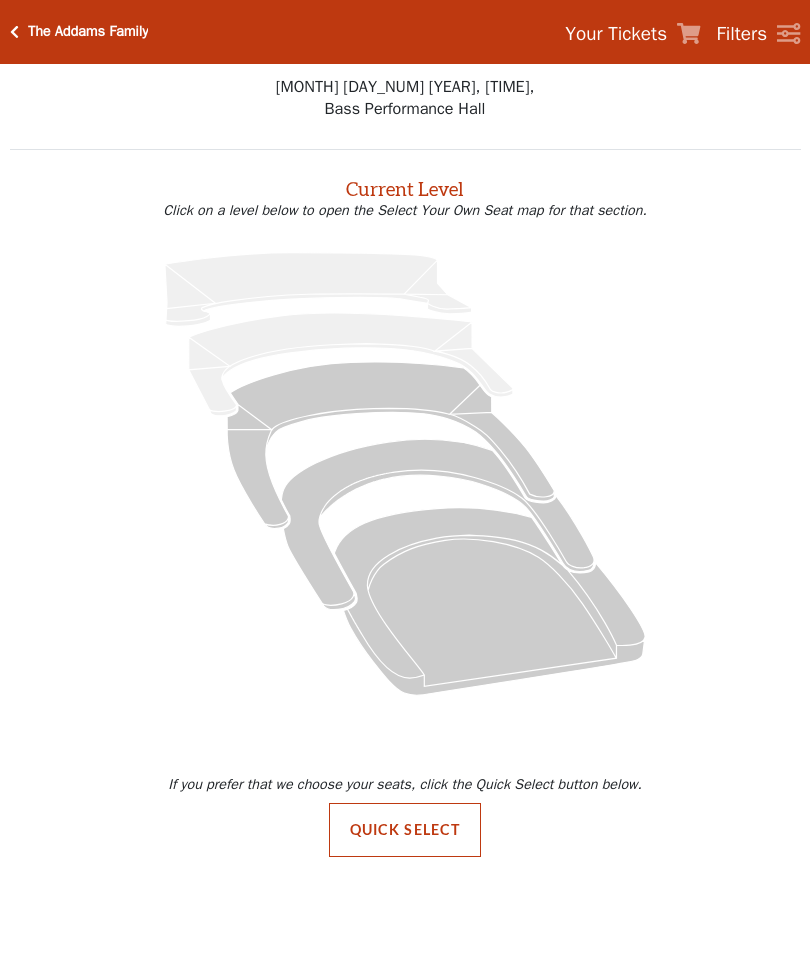 scroll, scrollTop: 0, scrollLeft: 0, axis: both 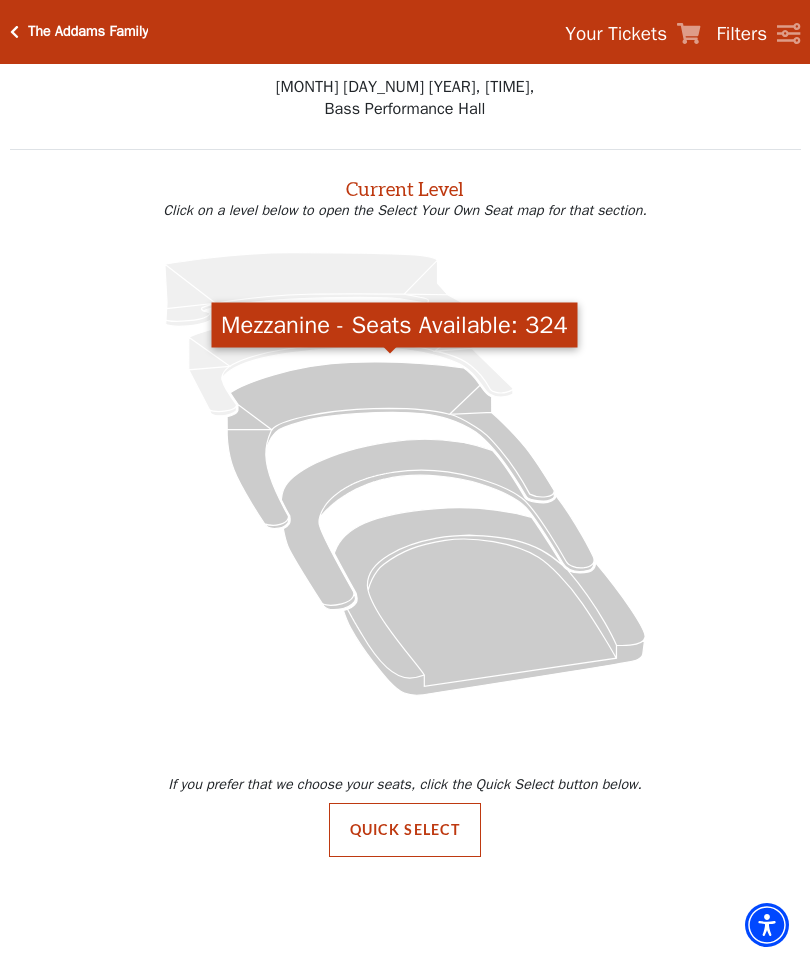 click 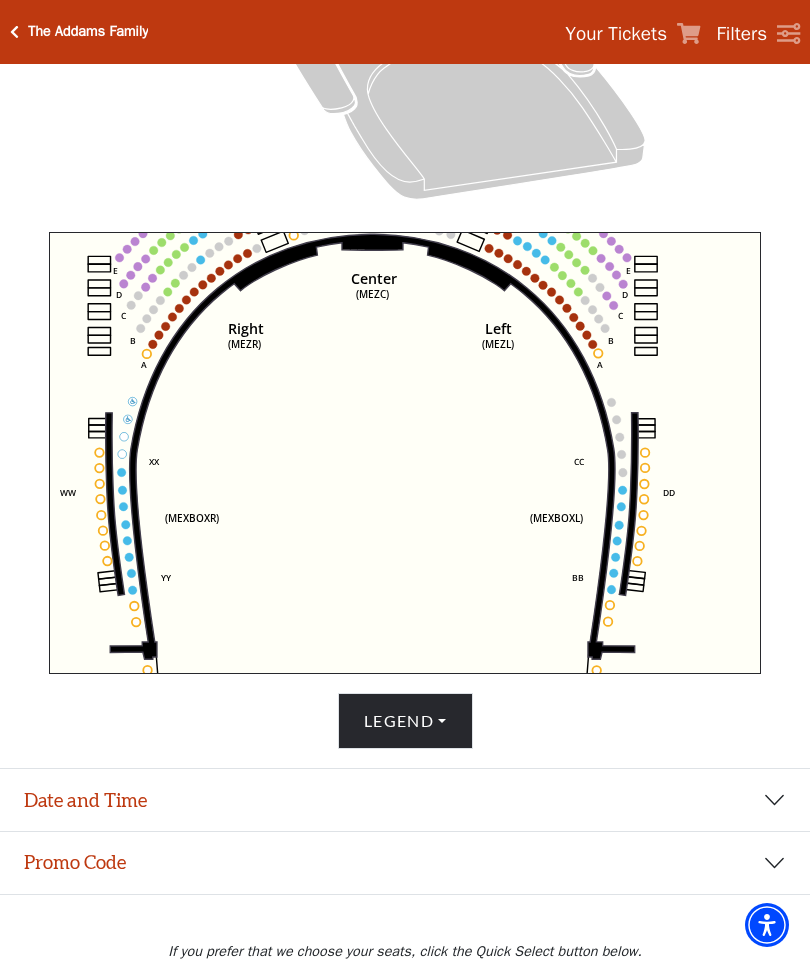 scroll, scrollTop: 609, scrollLeft: 0, axis: vertical 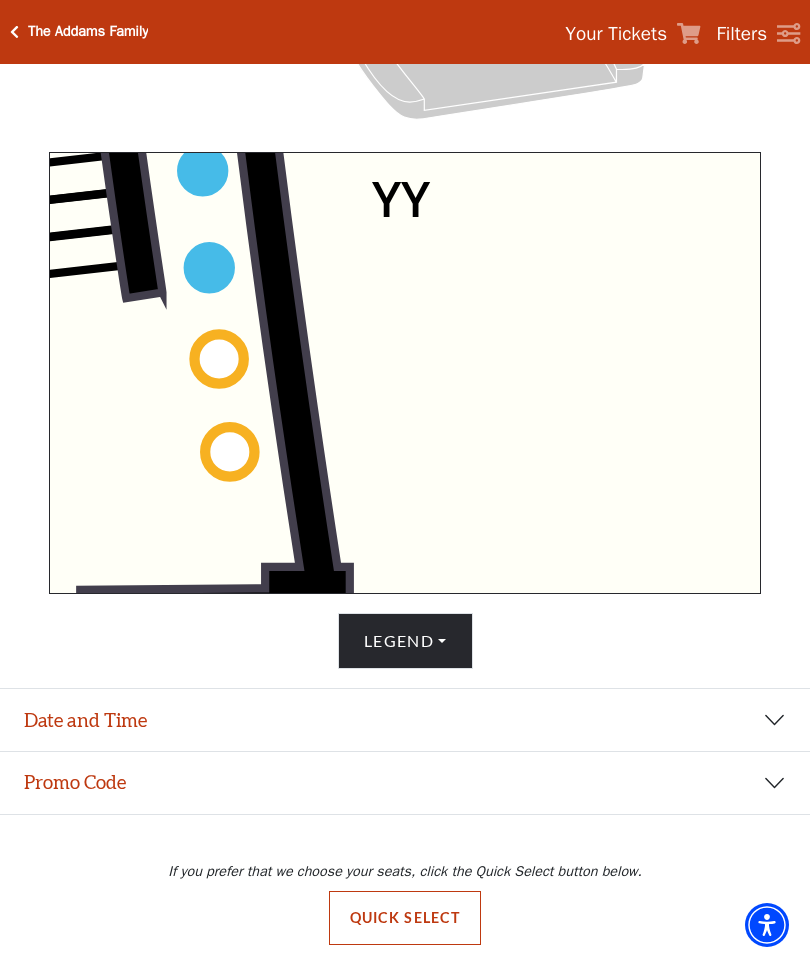 click 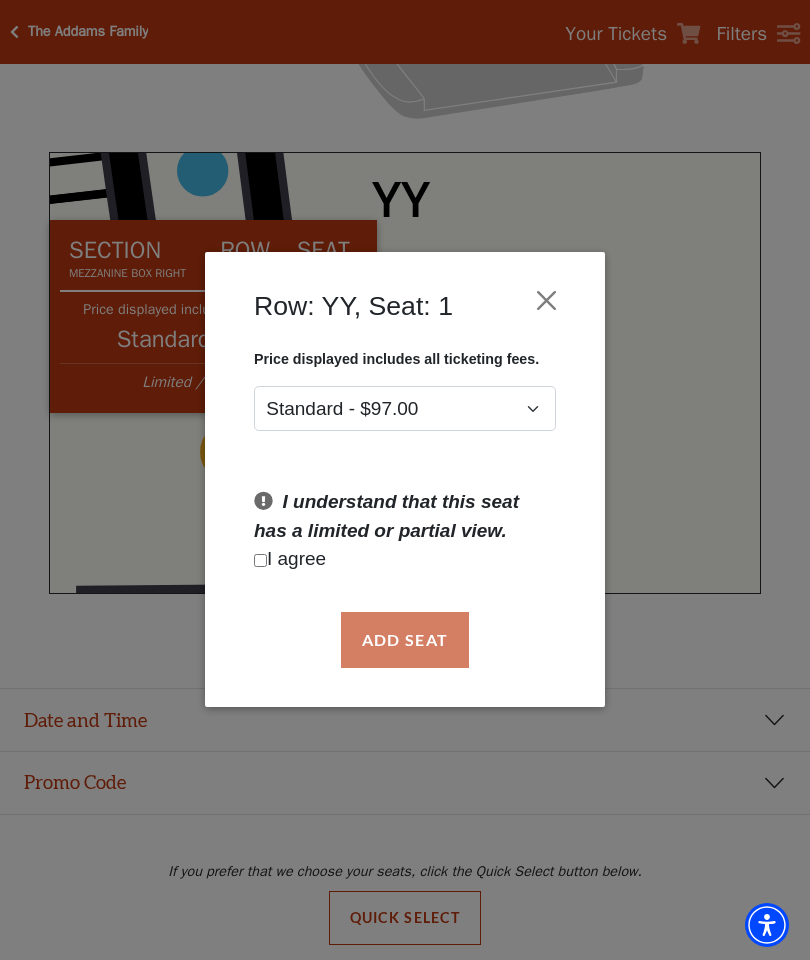 click at bounding box center [547, 301] 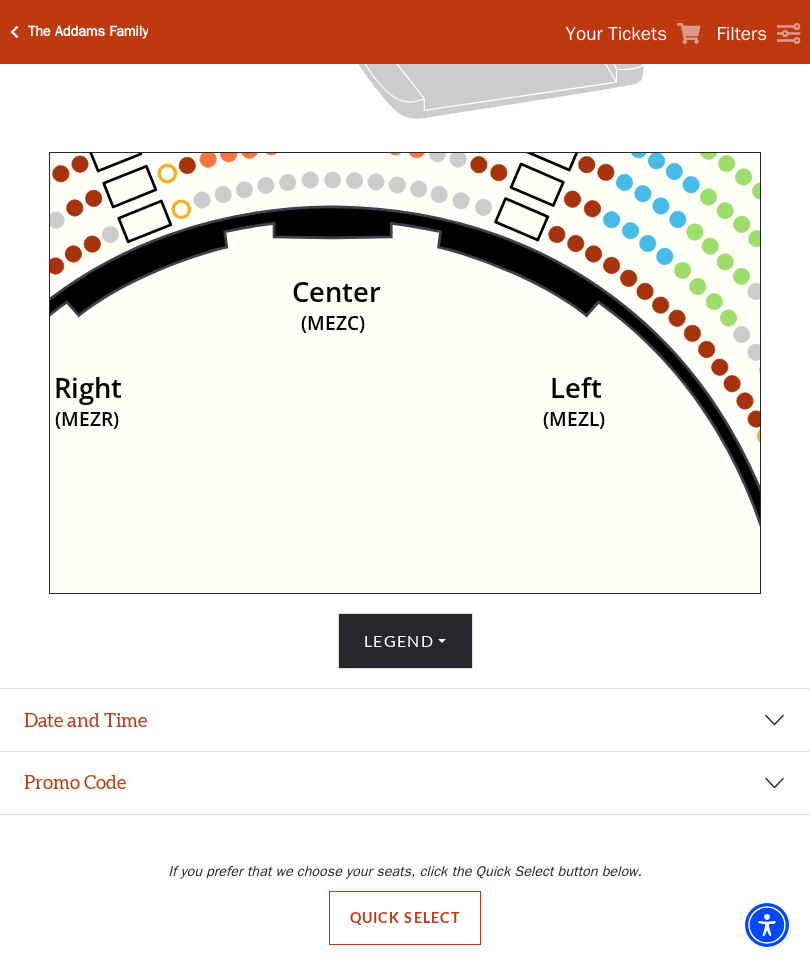 click on "Center   (MEZC)   Right   (MEZR)   Left   (MEZL)   (MEXBOXR)   (MEXBOXL)   XX   WW   CC   DD   YY   BB   ZZ   AA   G   F   E   D   G   F   C   B   A   E   D   C   B   A" 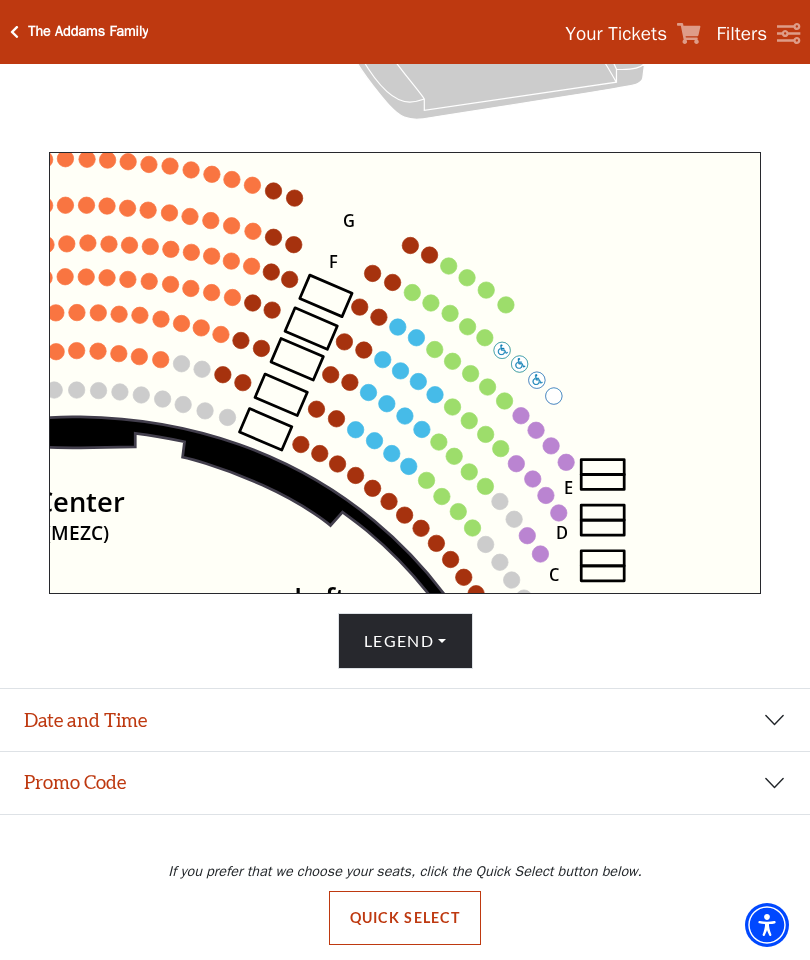 click on "Center   (MEZC)   Right   (MEZR)   Left   (MEZL)   (MEXBOXR)   (MEXBOXL)   XX   WW   CC   DD   YY   BB   ZZ   AA   G   F   E   D   G   F   C   B   A   E   D   C   B   A" 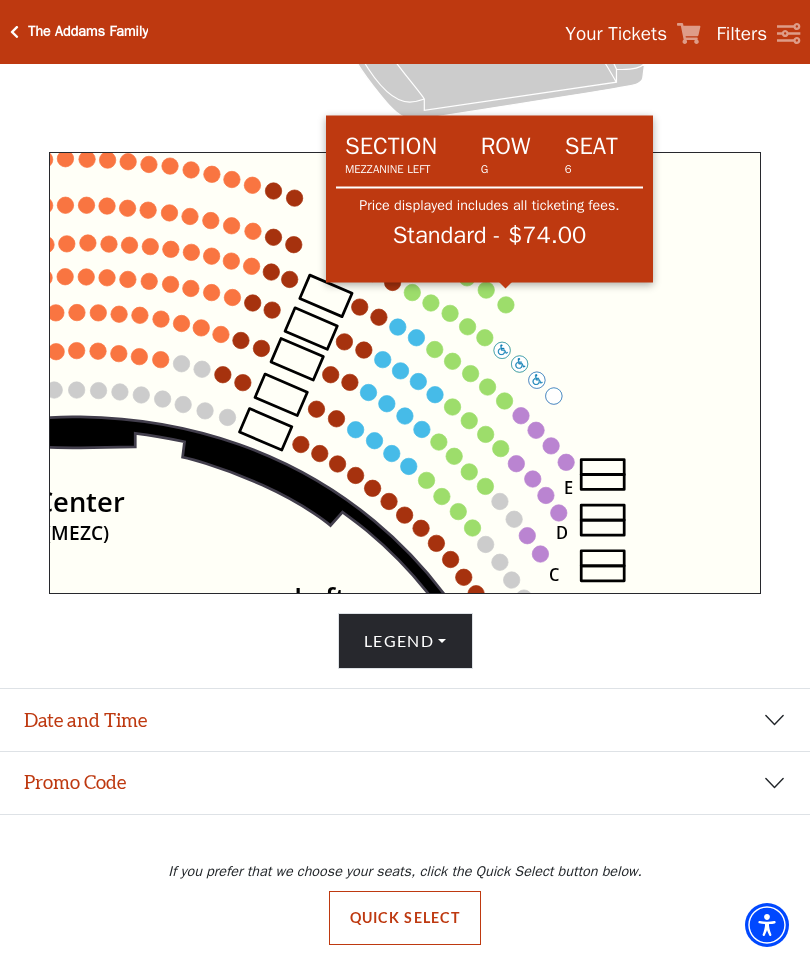 click 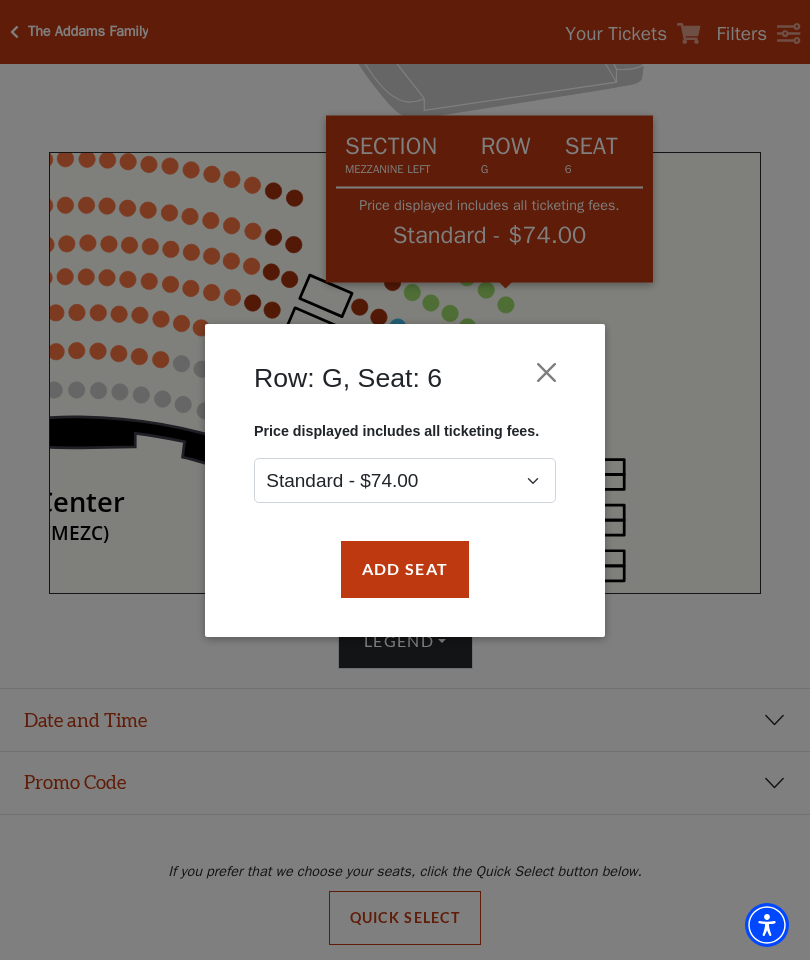 click on "Row: G, Seat: 6
Price displayed includes all ticketing fees.
Standard - $74.00
Add Seat" at bounding box center (405, 480) 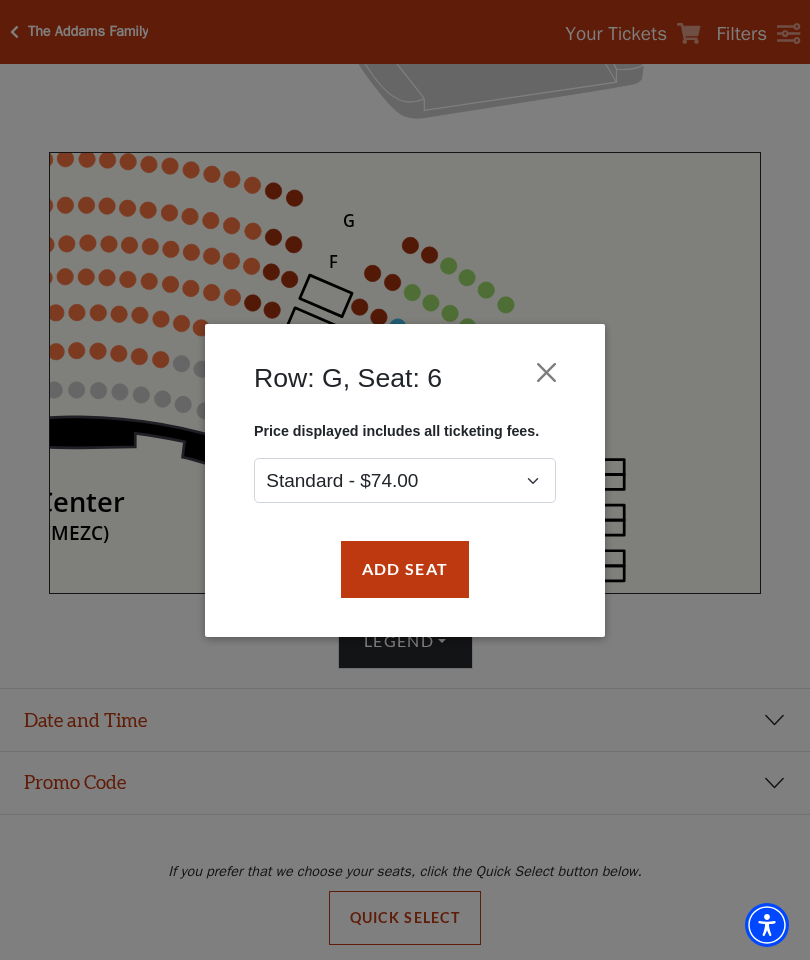 click at bounding box center [547, 372] 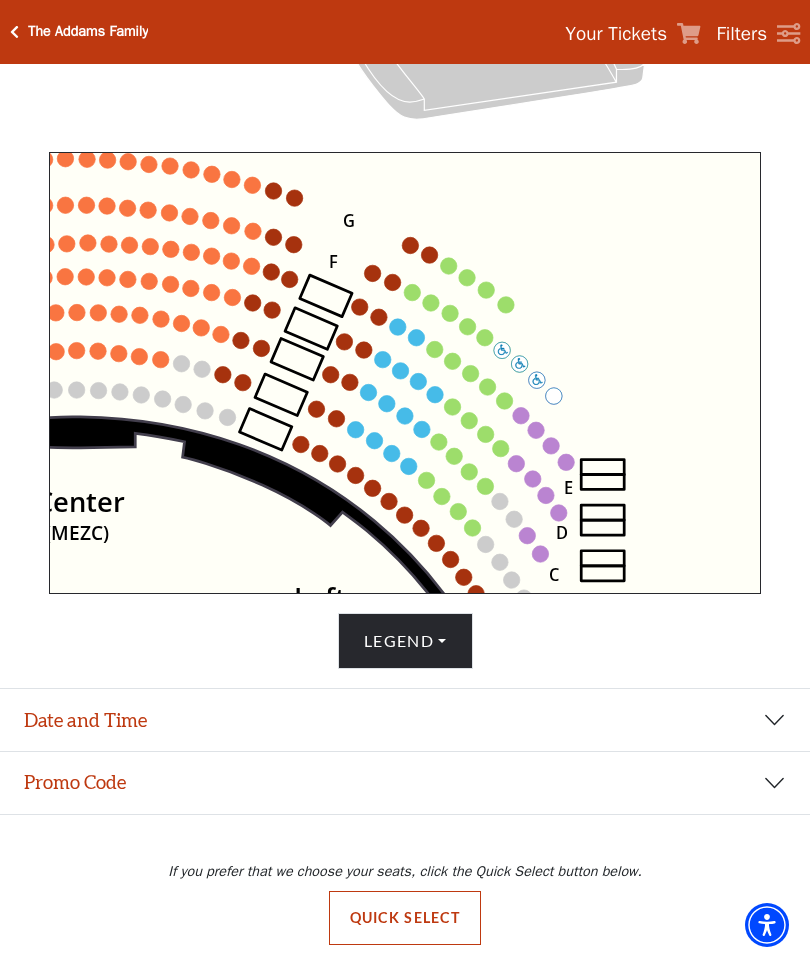 click on "Legend" at bounding box center (405, 641) 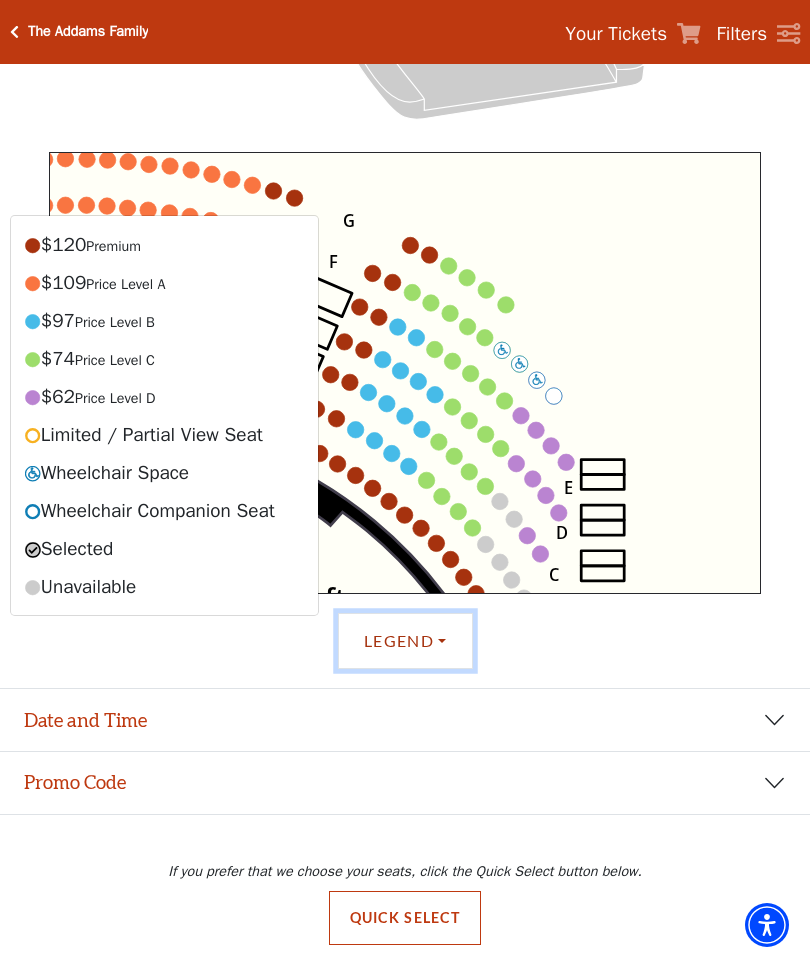 click on "Center   (MEZC)   Right   (MEZR)   Left   (MEZL)   (MEXBOXR)   (MEXBOXL)   XX   WW   CC   DD   YY   BB   ZZ   AA   G   F   E   D   G   F   C   B   A   E   D   C   B   A" 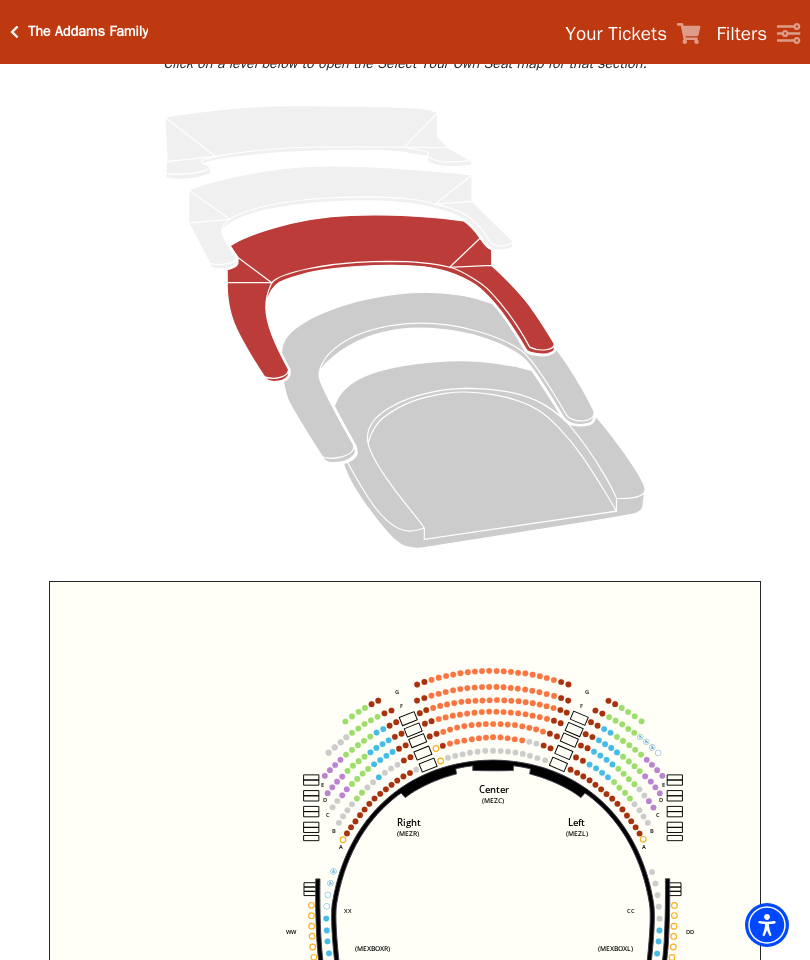 scroll, scrollTop: 181, scrollLeft: 0, axis: vertical 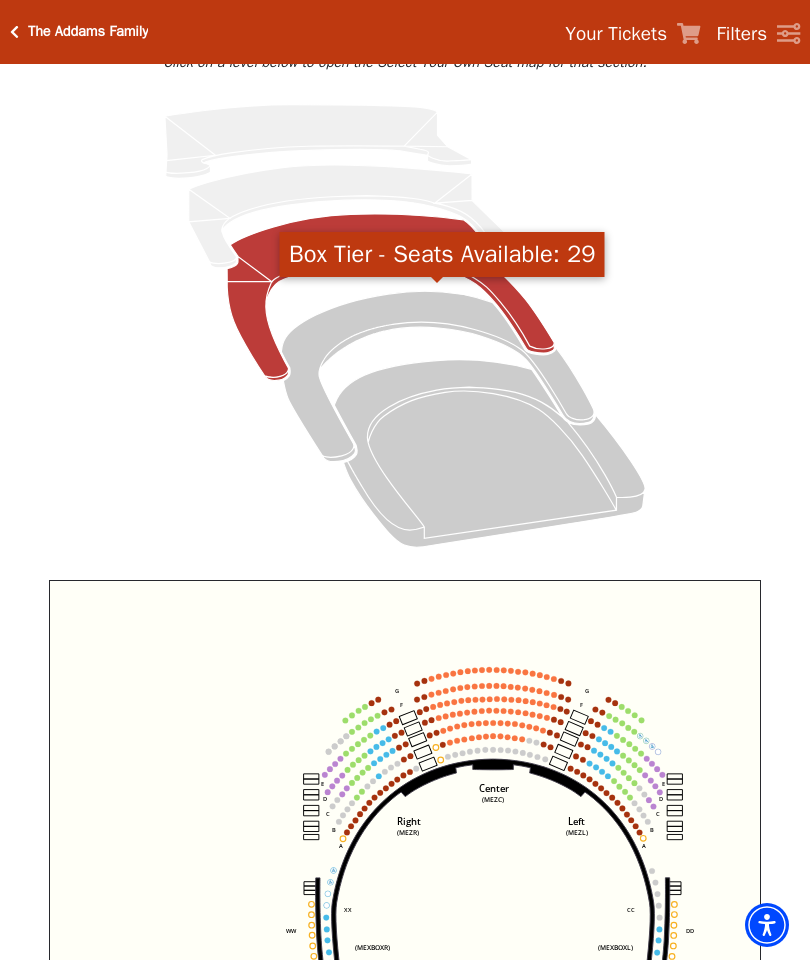 click 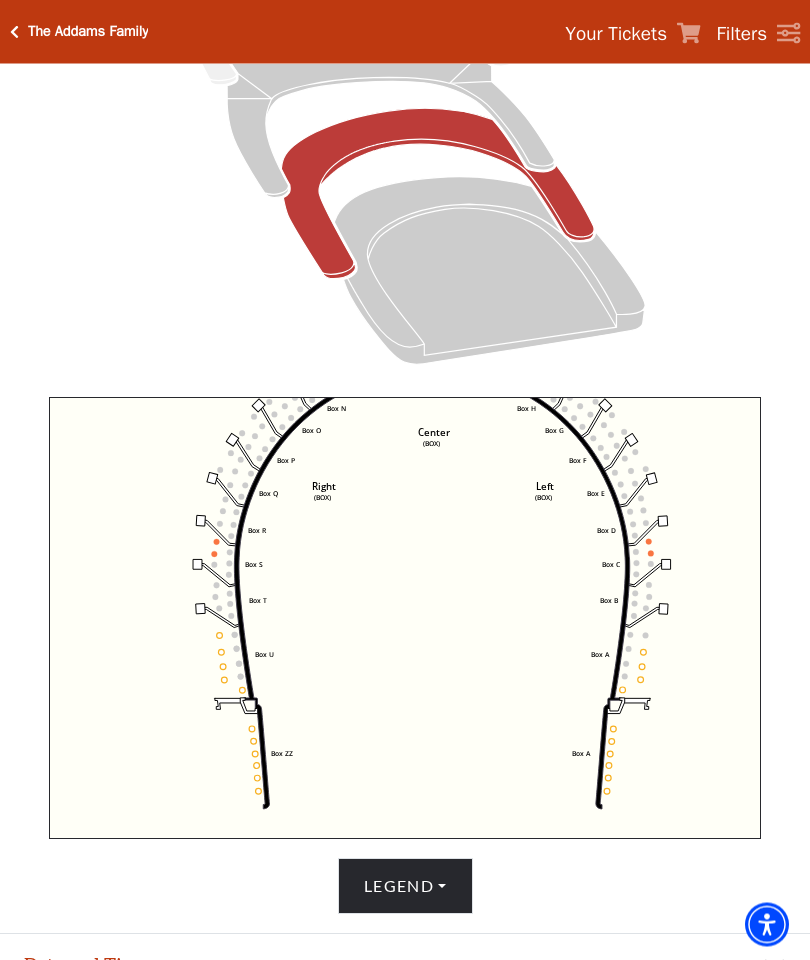 scroll, scrollTop: 370, scrollLeft: 0, axis: vertical 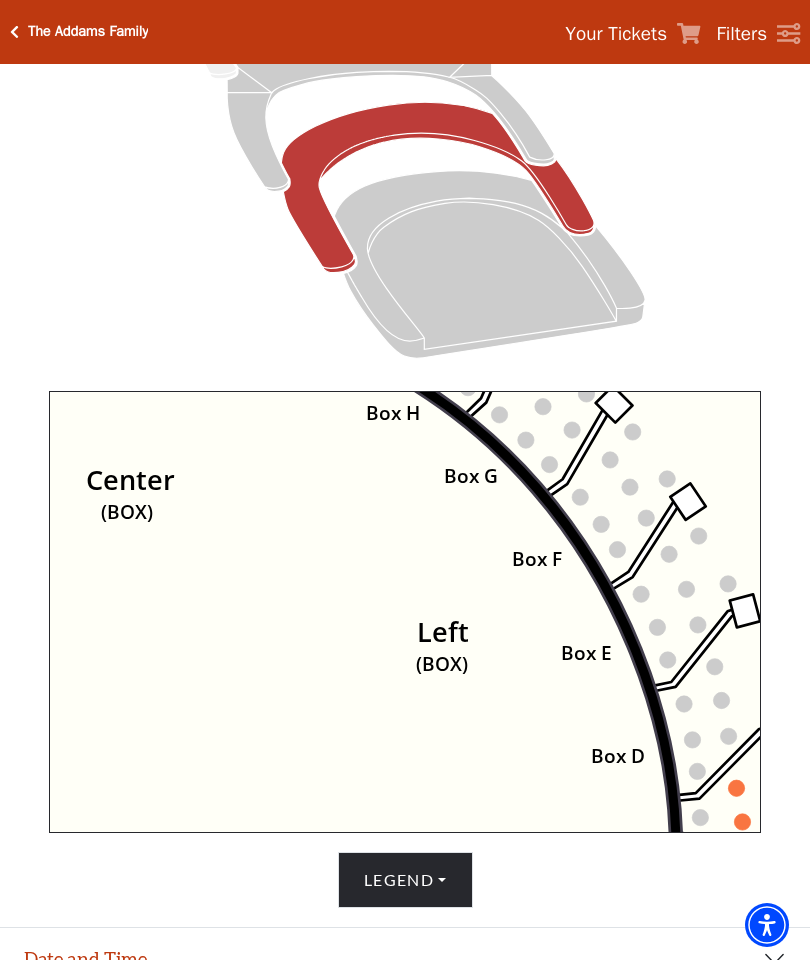 click on "Legend" at bounding box center (405, 880) 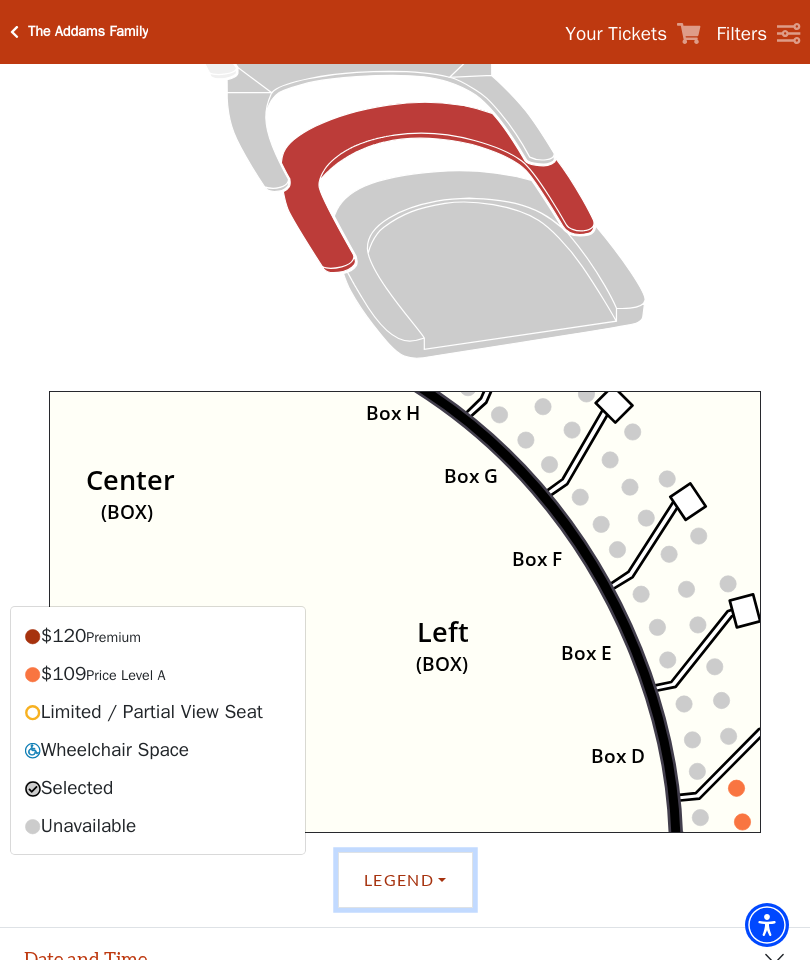 click on "Left   (BOX)   Right   (BOX)   Center   (BOX)   Box ZZ   Box U   Box T   Box S   Box R   Box Q   Box P   Box O   Box N   Box M   Box L   Box A   Box A   Box B   Box C   Box D   Box E   Box F   Box G   Box H   Box I   Box J   Box K" 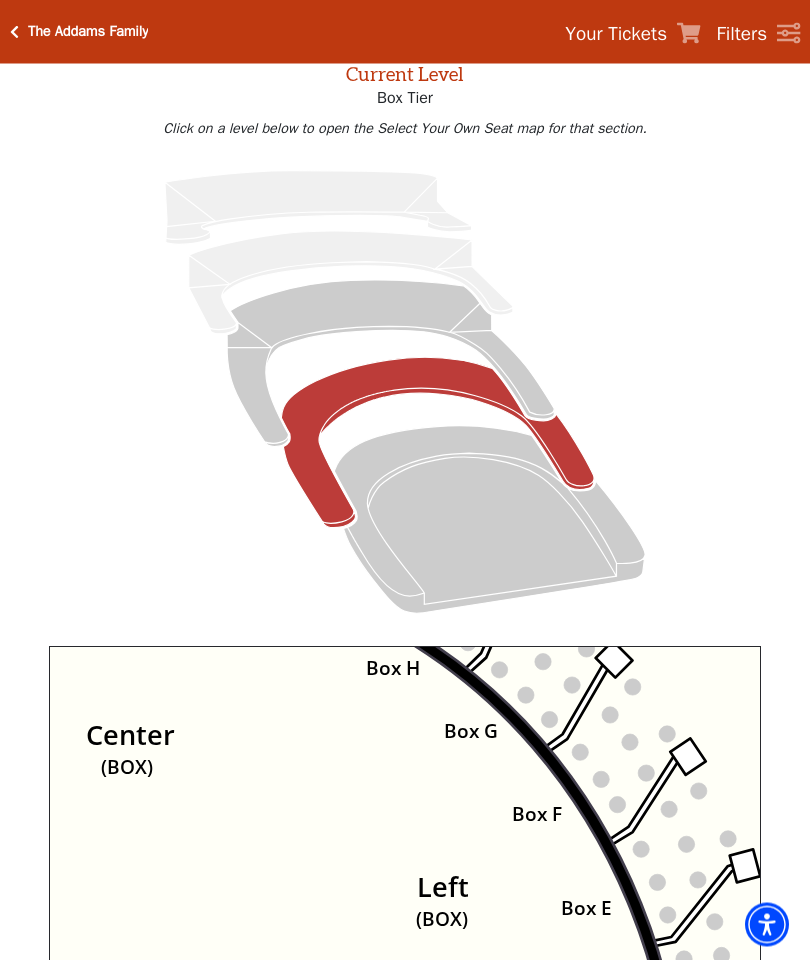 scroll, scrollTop: 107, scrollLeft: 0, axis: vertical 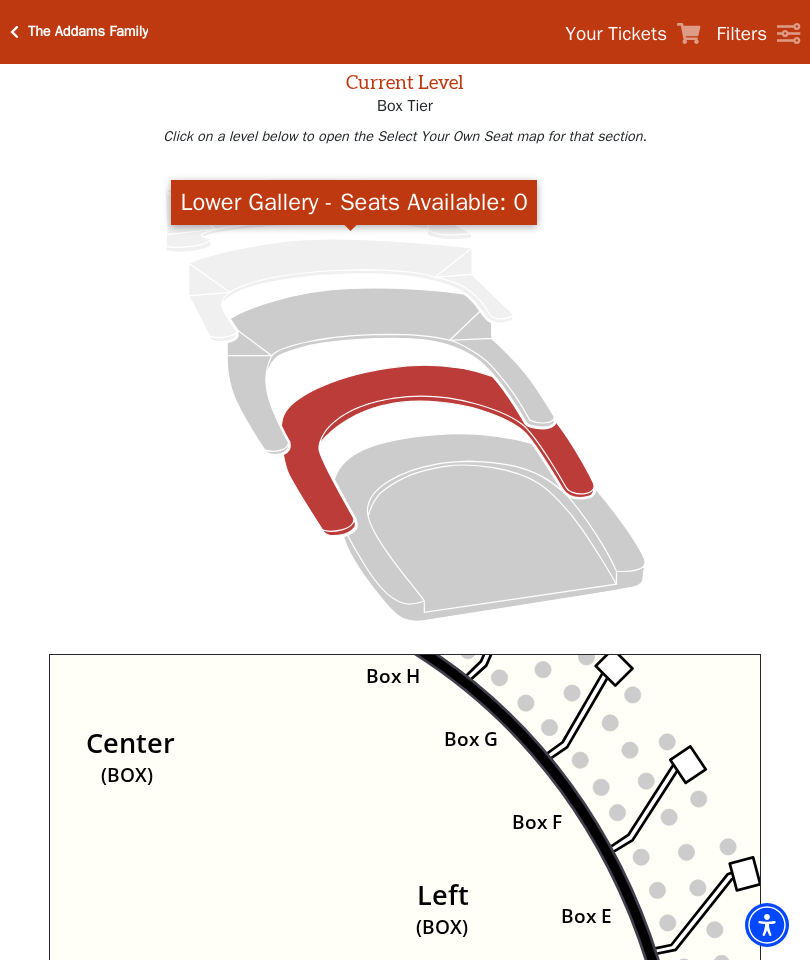 click 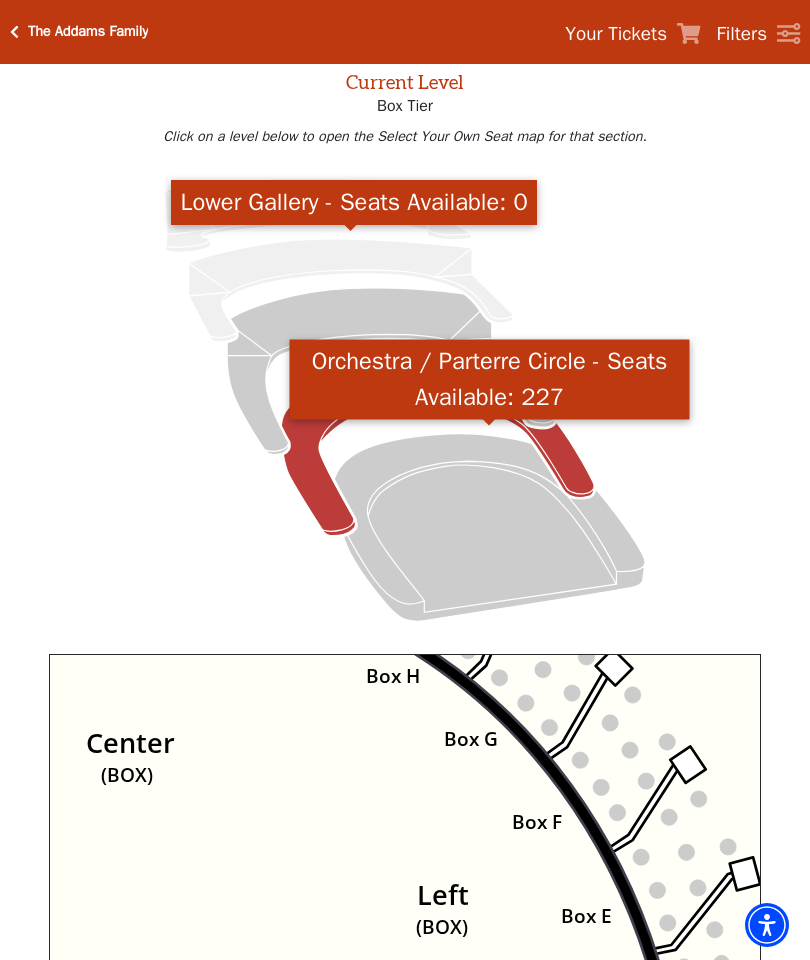 click 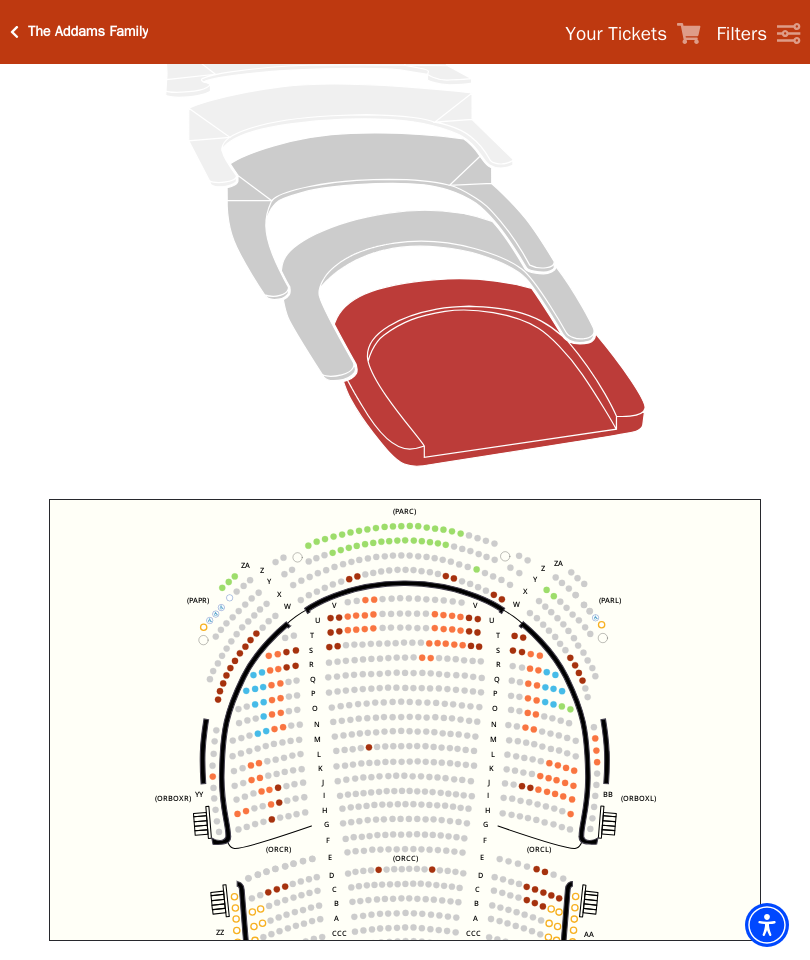 scroll, scrollTop: 270, scrollLeft: 0, axis: vertical 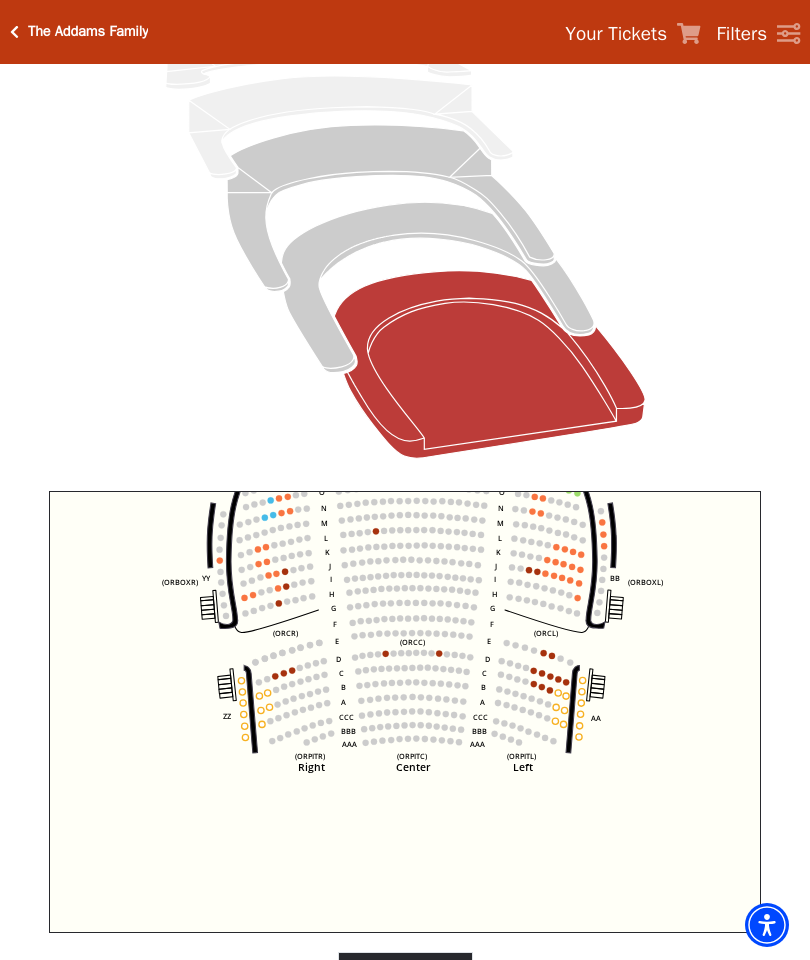click on "Legend" at bounding box center (405, 980) 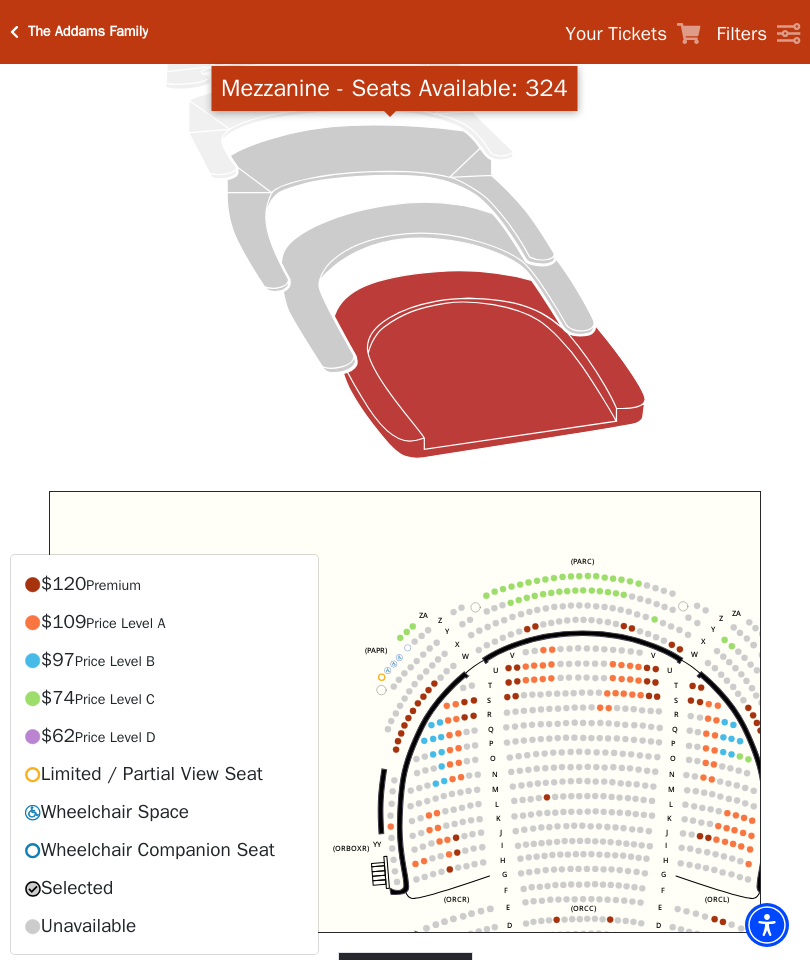 click 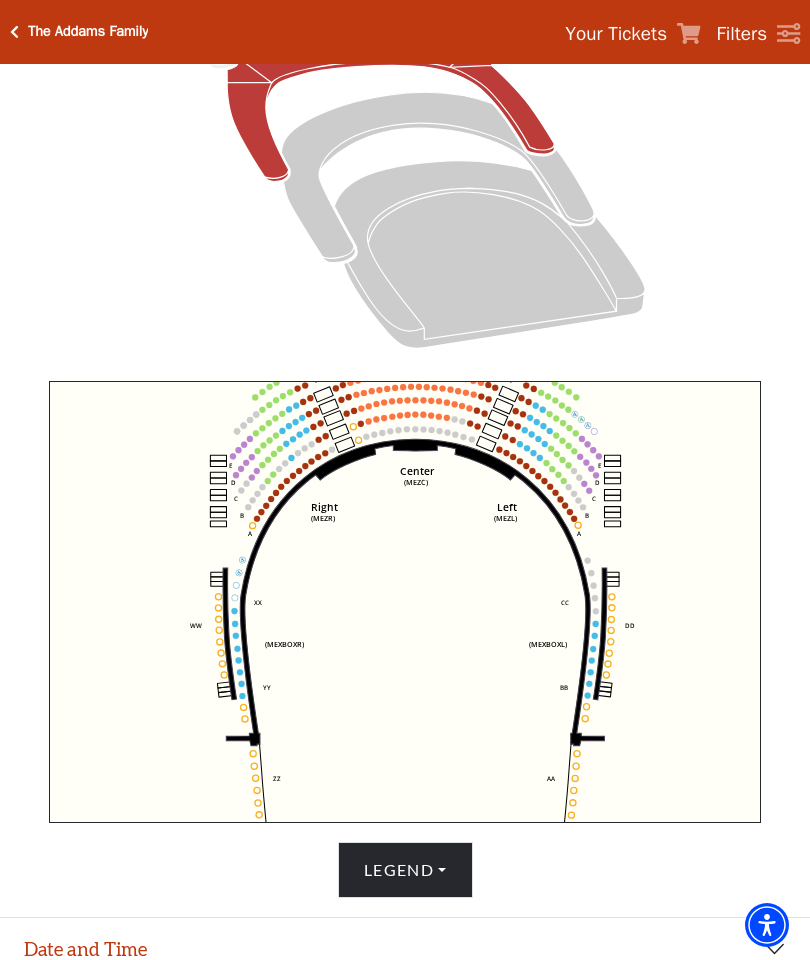scroll, scrollTop: 390, scrollLeft: 0, axis: vertical 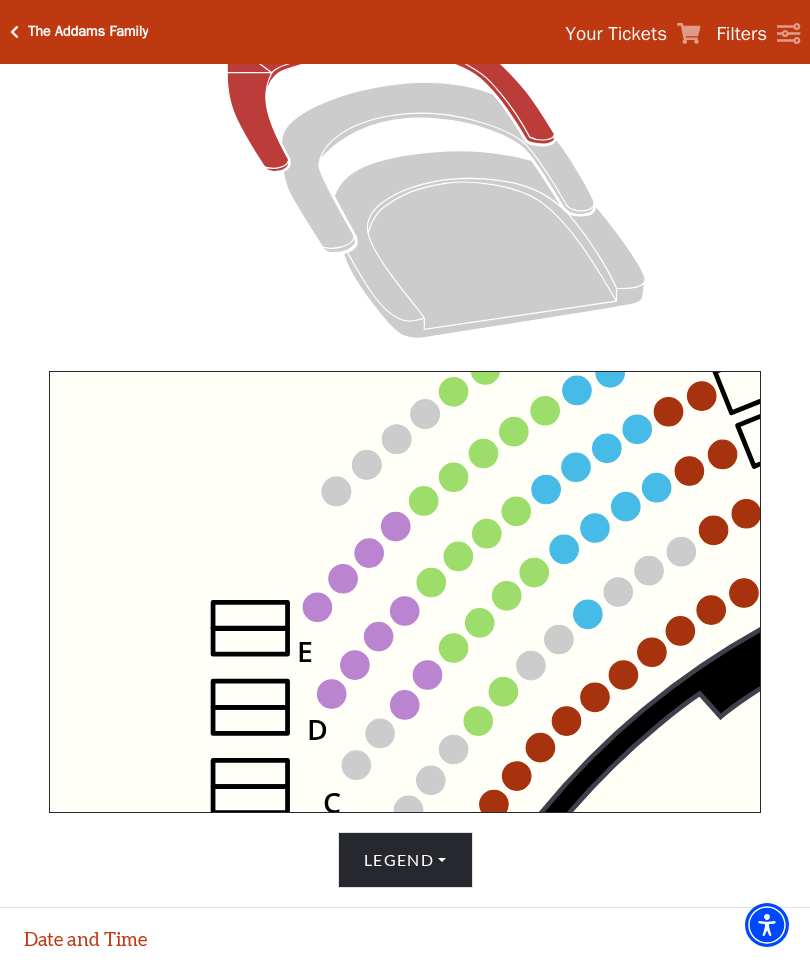 click 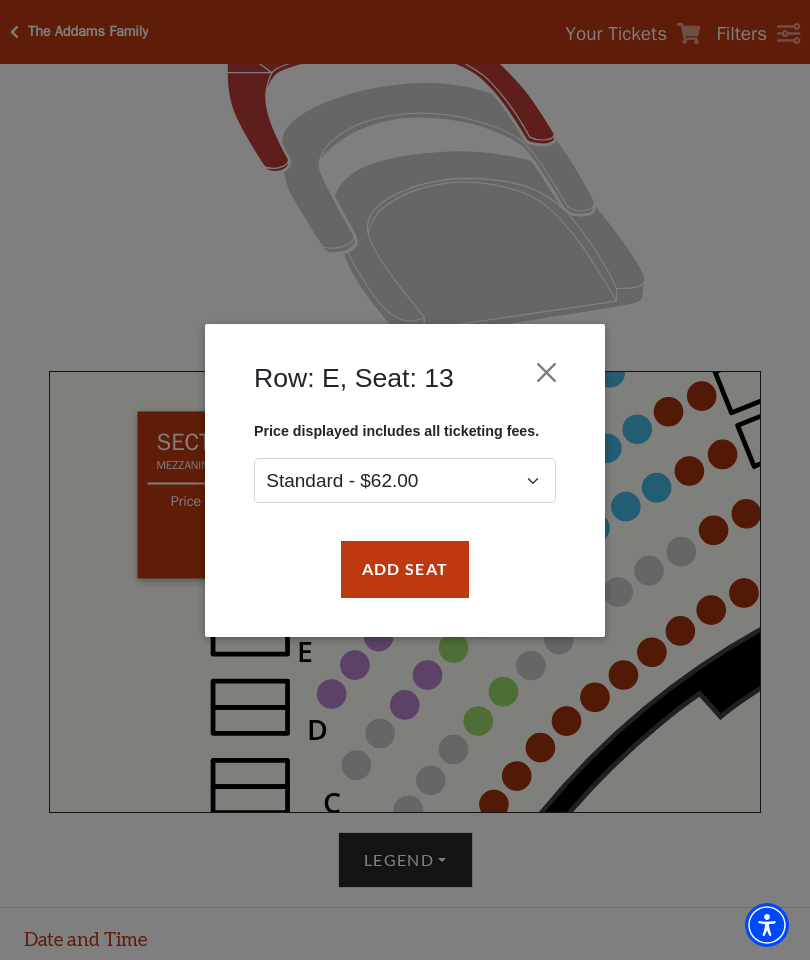 click on "Add Seat" at bounding box center [405, 569] 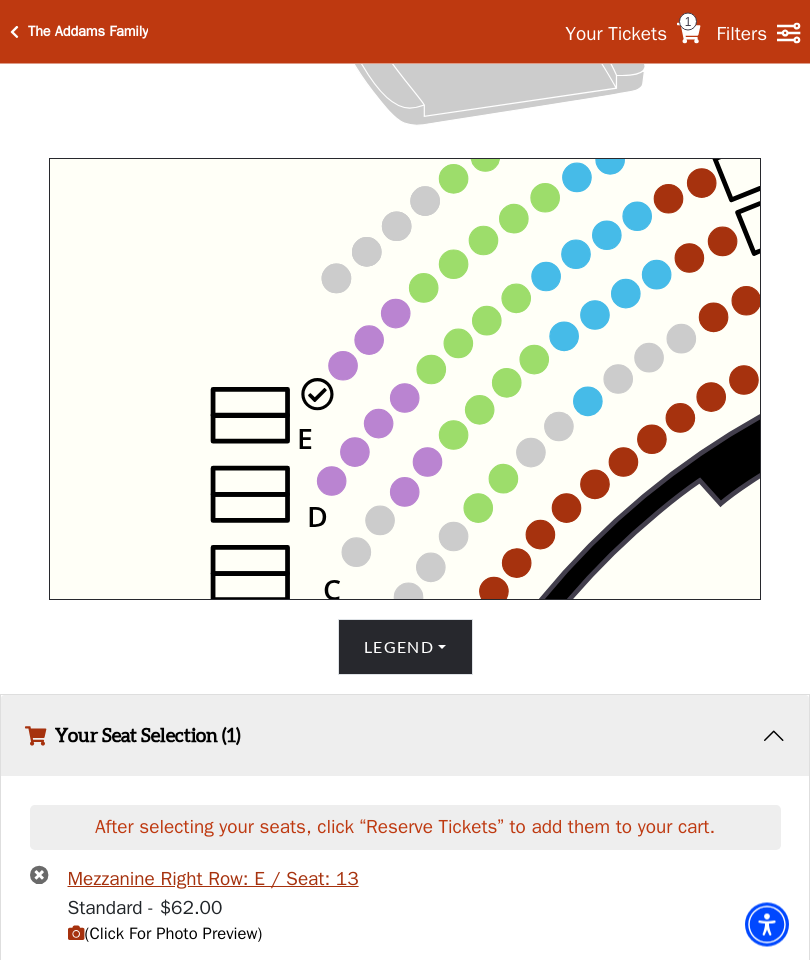 scroll, scrollTop: 632, scrollLeft: 0, axis: vertical 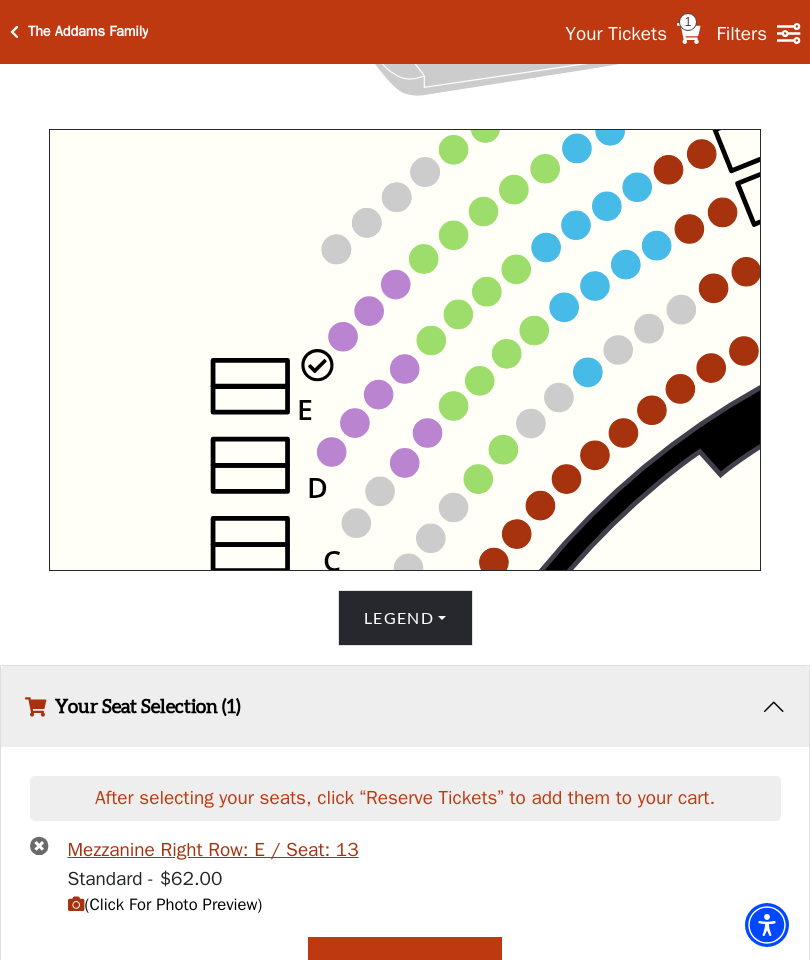 click on "Reserve Tickets" at bounding box center (405, 965) 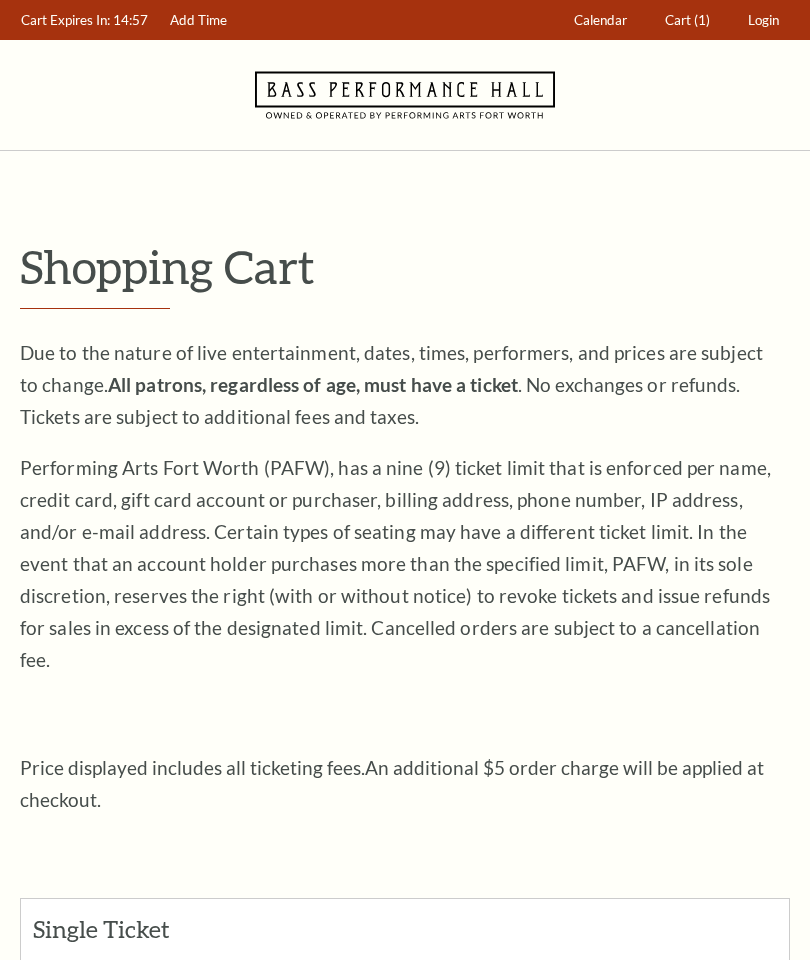 scroll, scrollTop: 0, scrollLeft: 0, axis: both 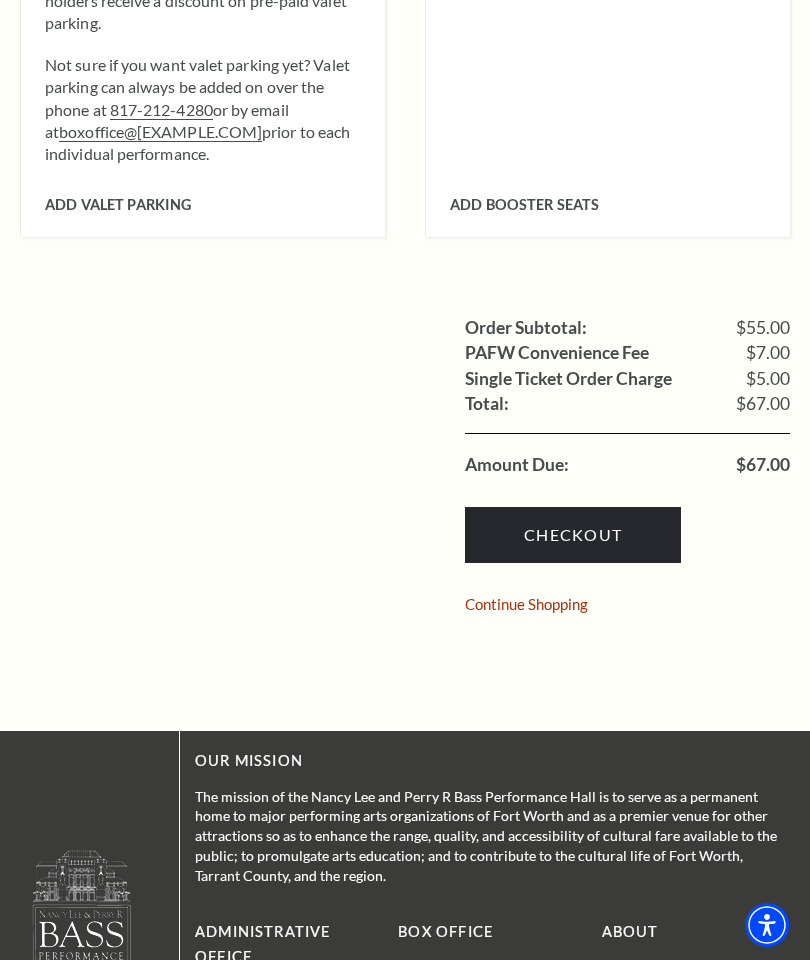 click on "Checkout" at bounding box center (573, 535) 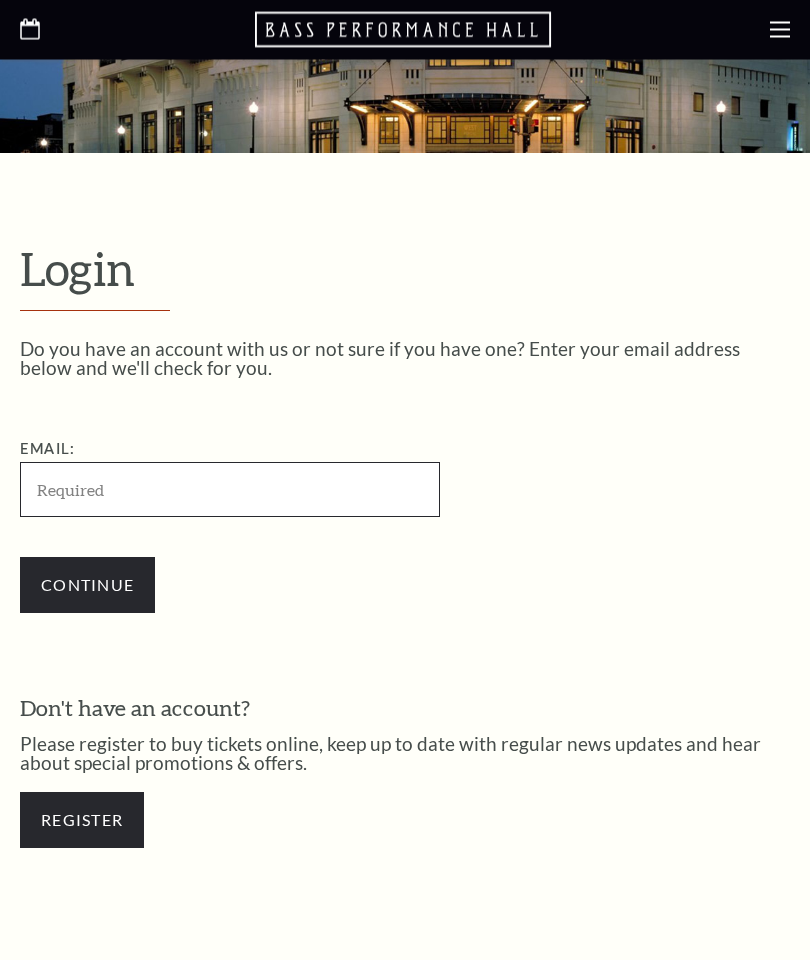 scroll, scrollTop: 0, scrollLeft: 0, axis: both 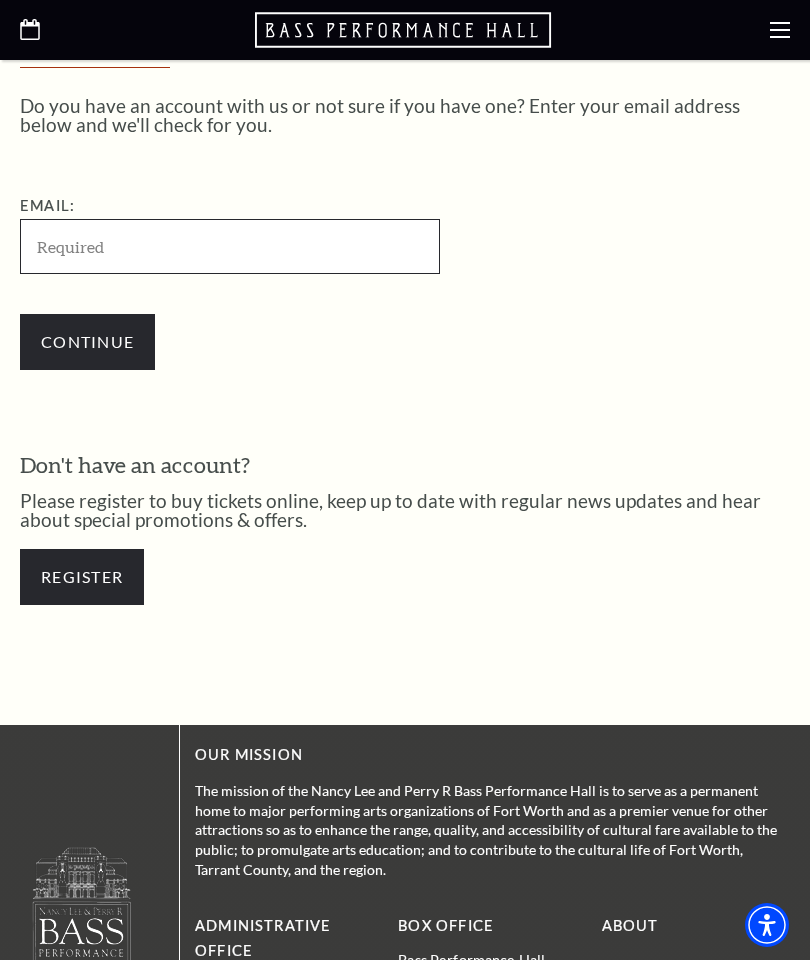 click on "Email:" at bounding box center (230, 246) 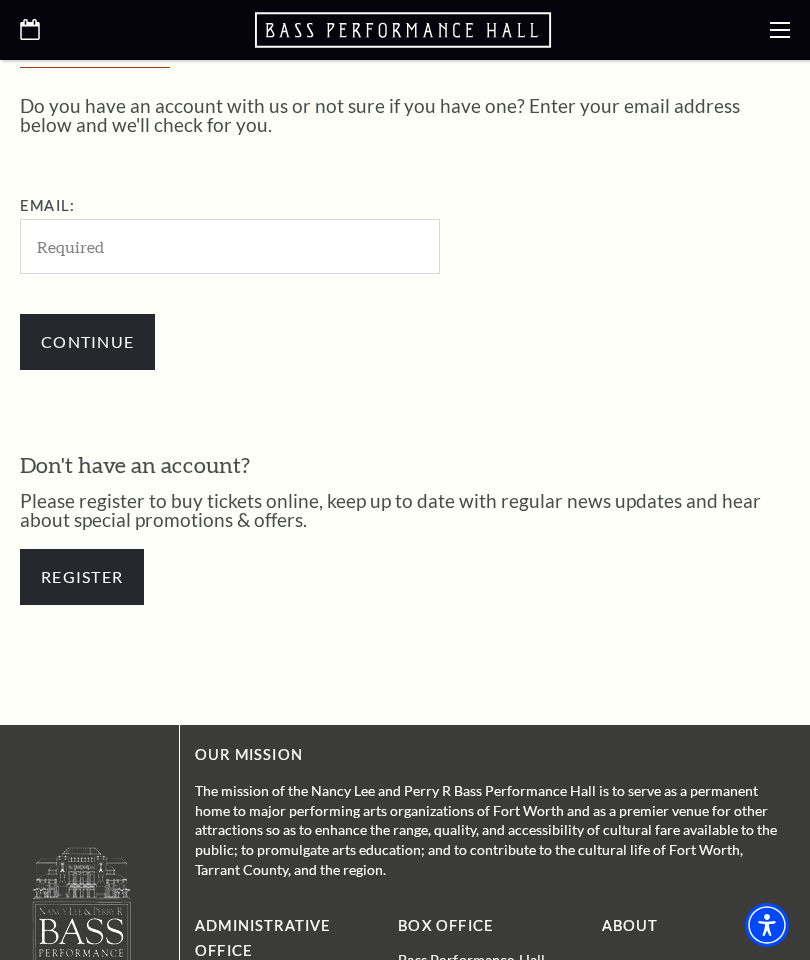 type on "jimbobwilliams84@gmail.com" 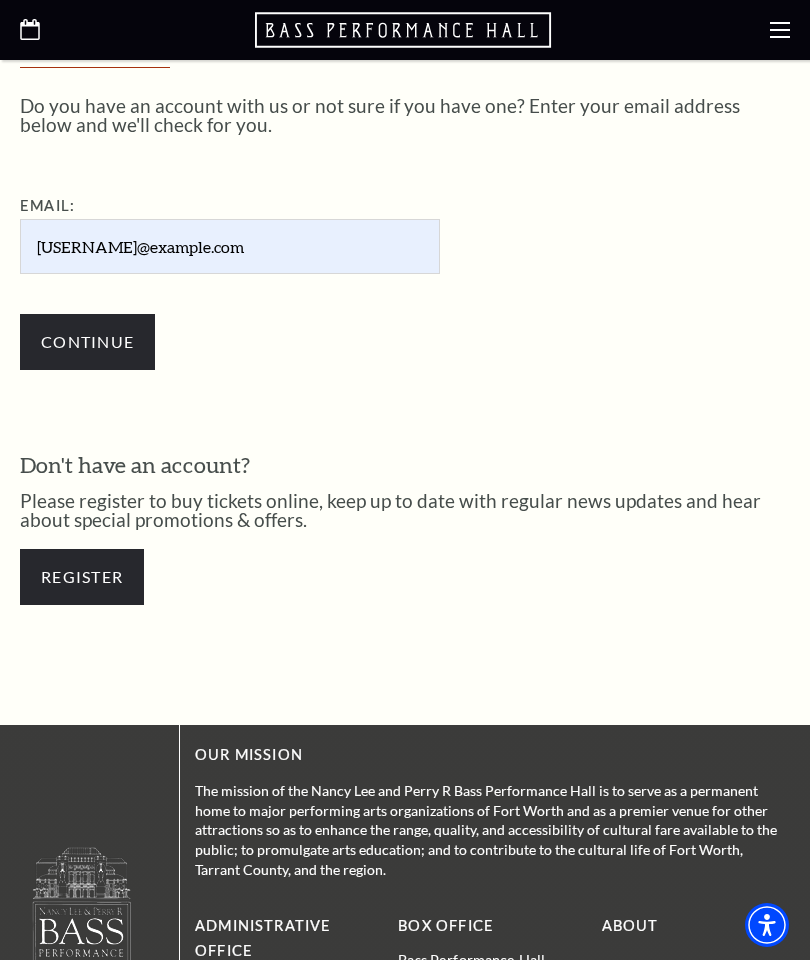 click on "Continue" at bounding box center (87, 342) 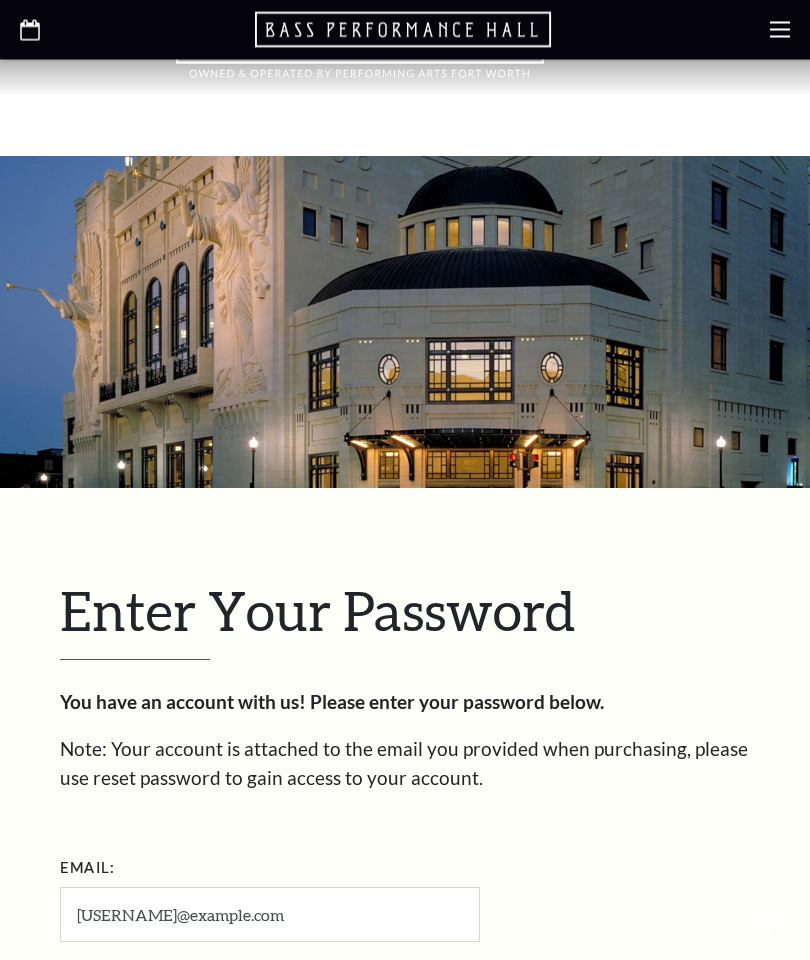 scroll, scrollTop: 0, scrollLeft: 0, axis: both 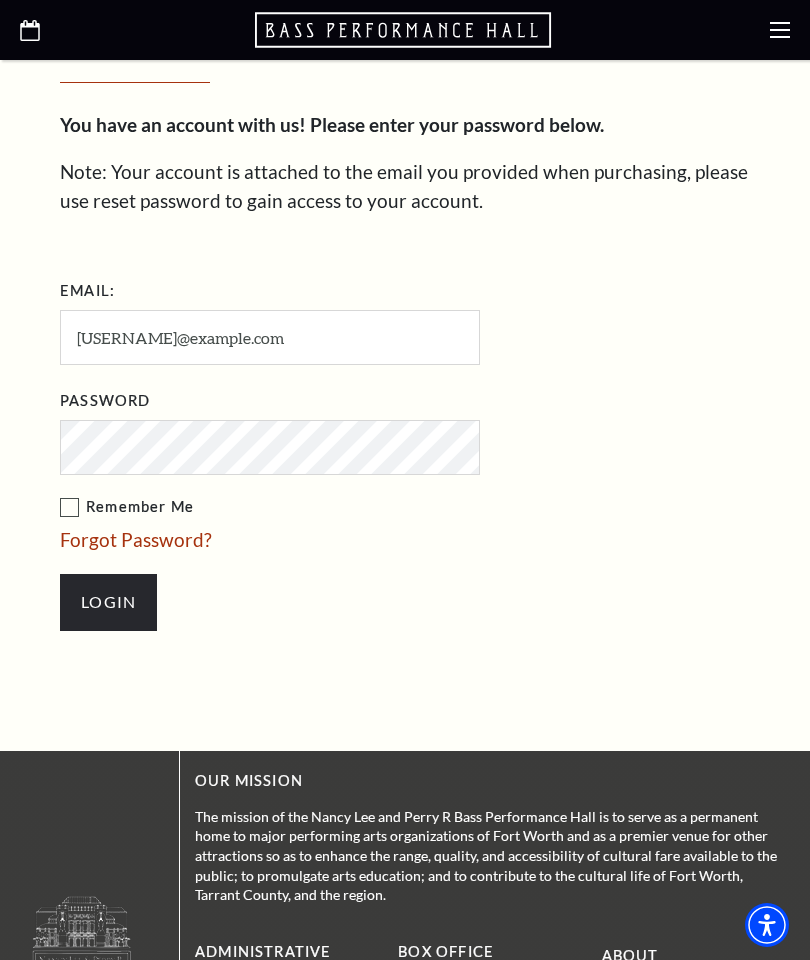 click on "Remember Me" at bounding box center [370, 507] 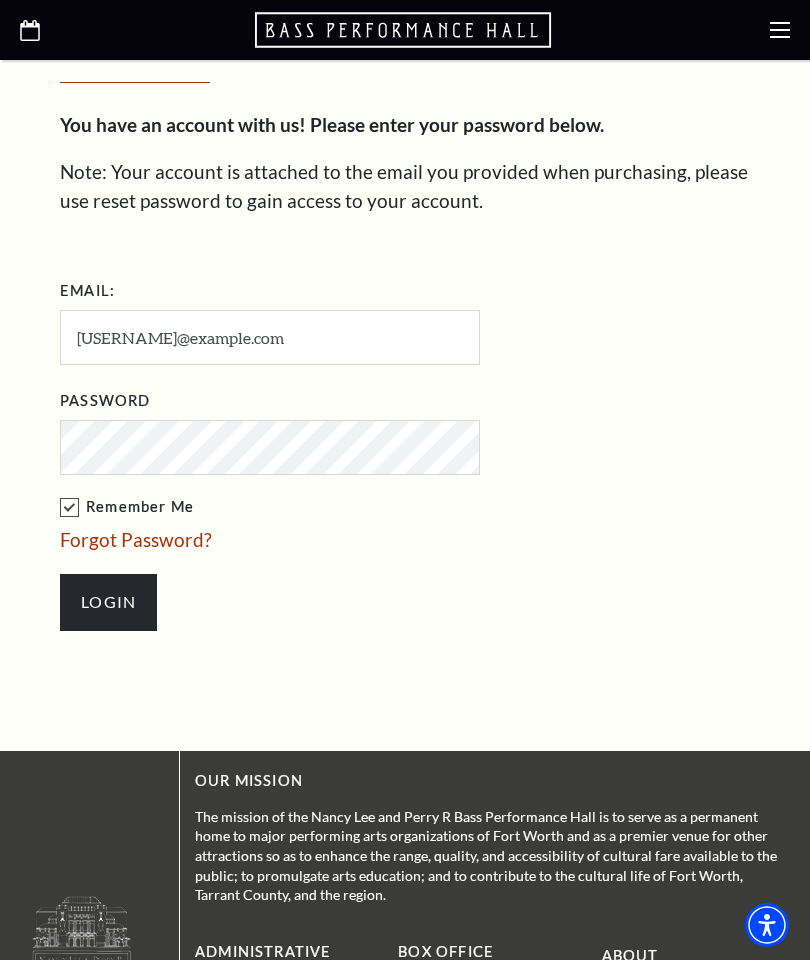 click on "Login" at bounding box center [108, 602] 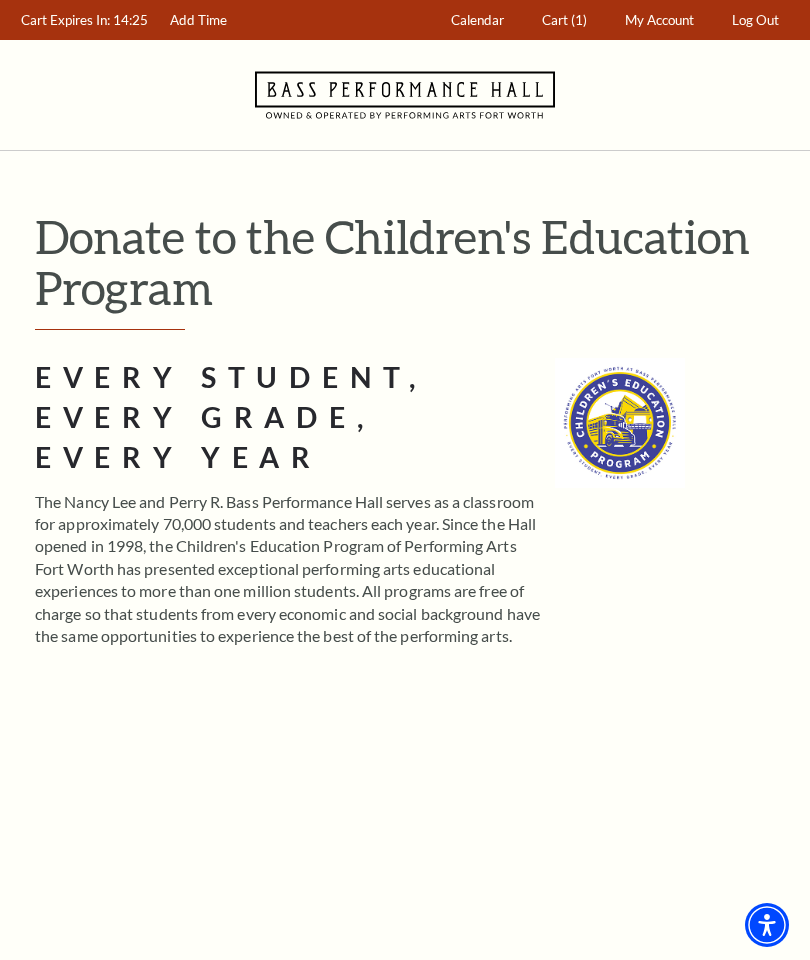 scroll, scrollTop: 0, scrollLeft: 0, axis: both 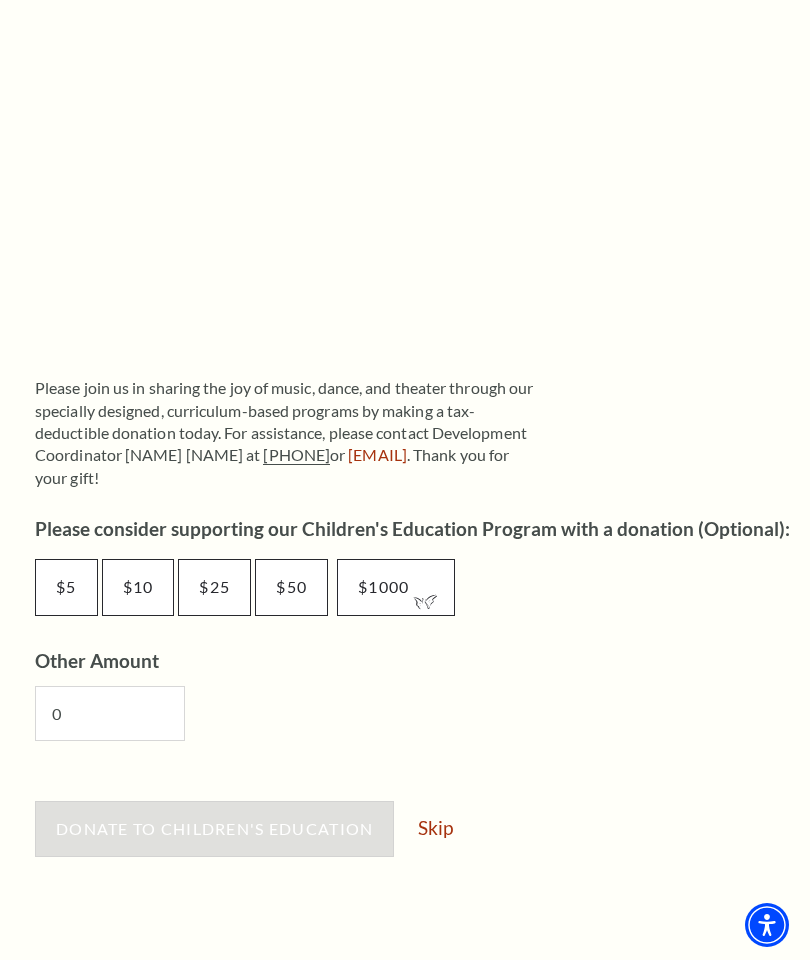 click on "Skip" at bounding box center (435, 827) 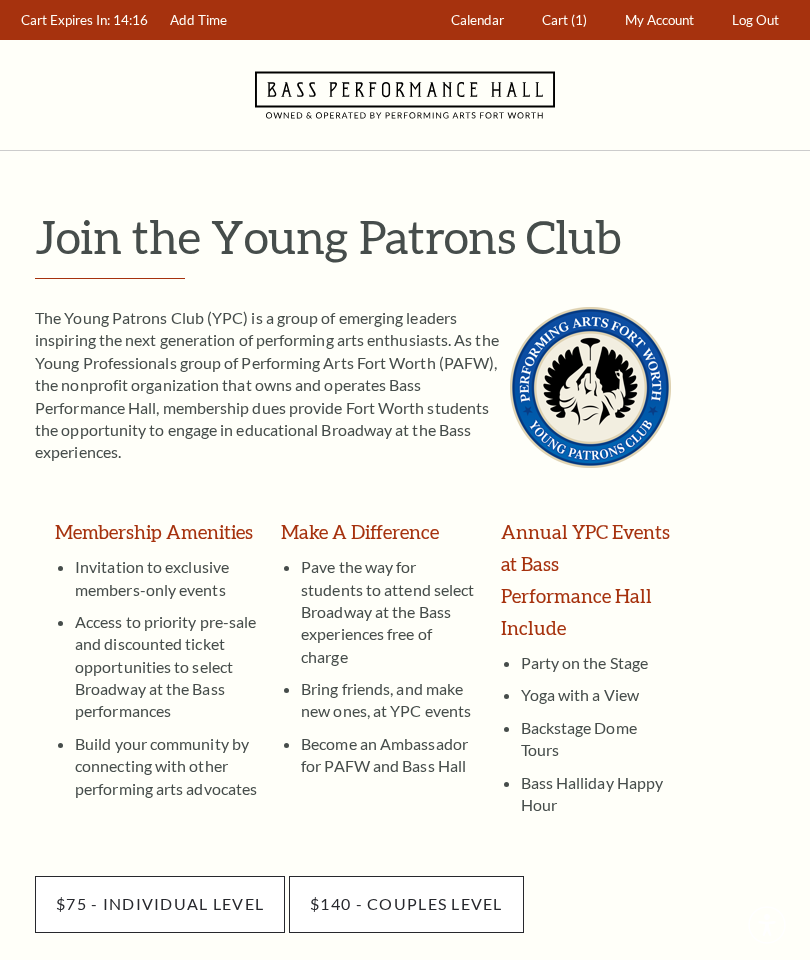 scroll, scrollTop: 0, scrollLeft: 0, axis: both 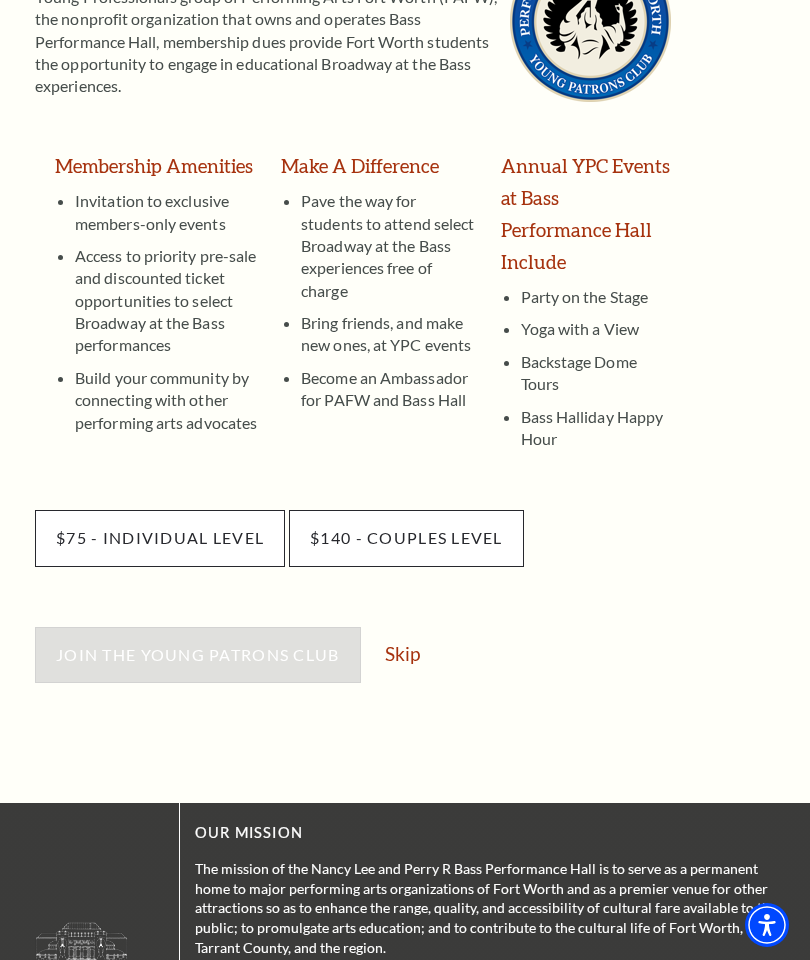 click on "Skip" at bounding box center [402, 653] 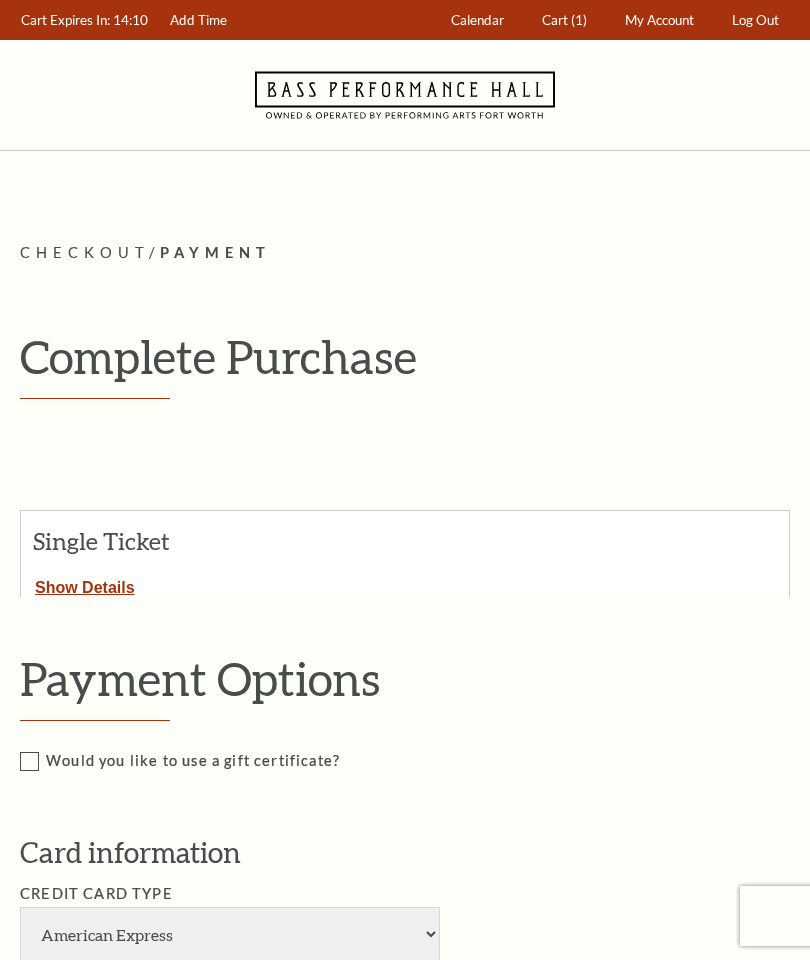 scroll, scrollTop: 0, scrollLeft: 0, axis: both 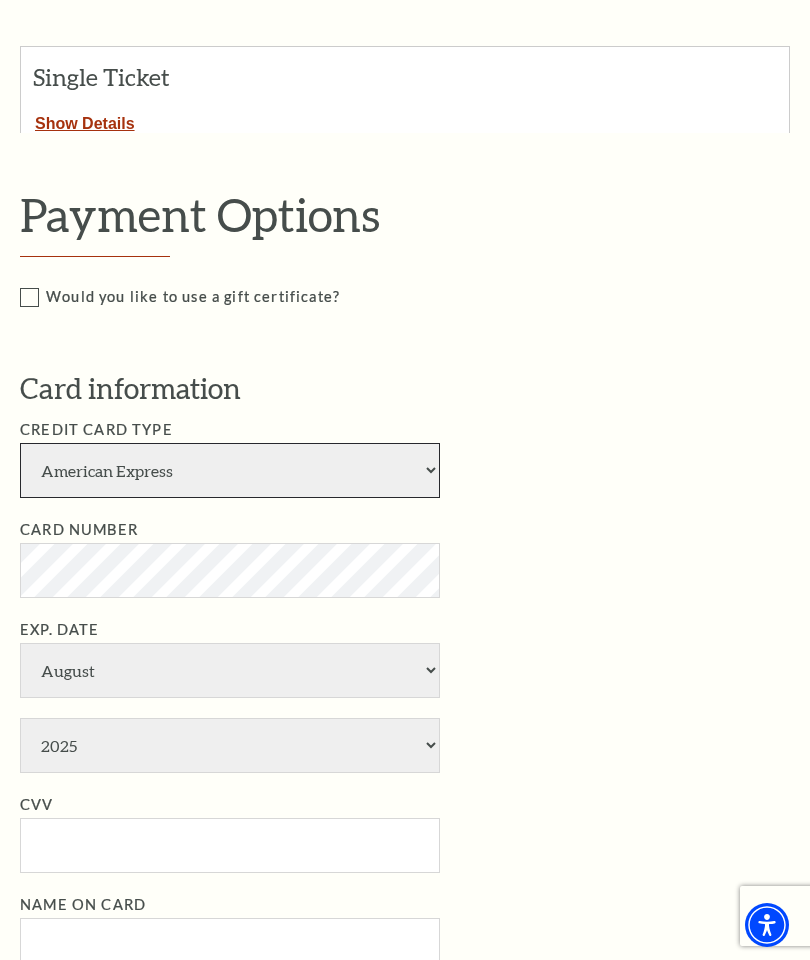 click on "American Express
Visa
Master Card
Discover" at bounding box center (230, 470) 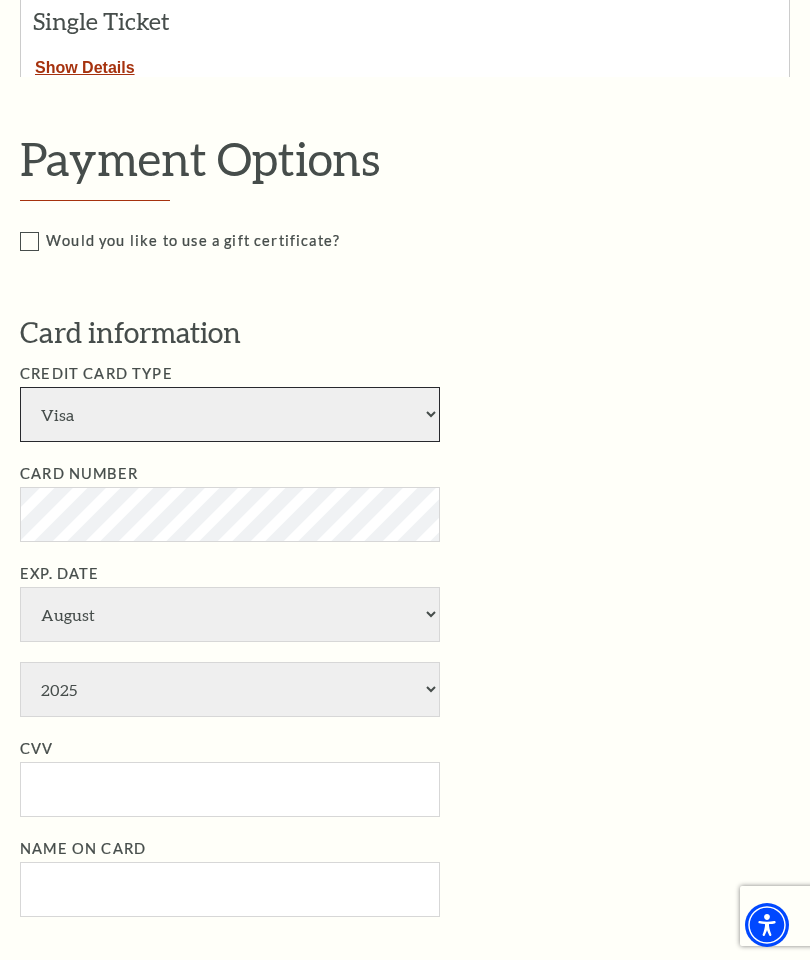 scroll, scrollTop: 505, scrollLeft: 0, axis: vertical 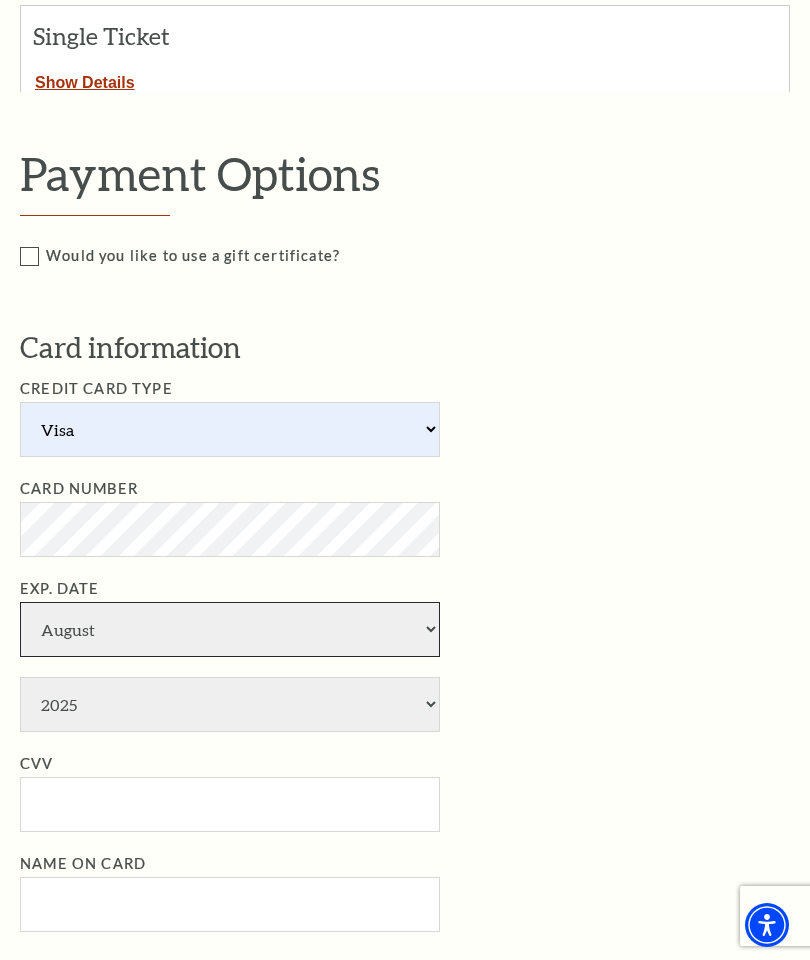 select on "9" 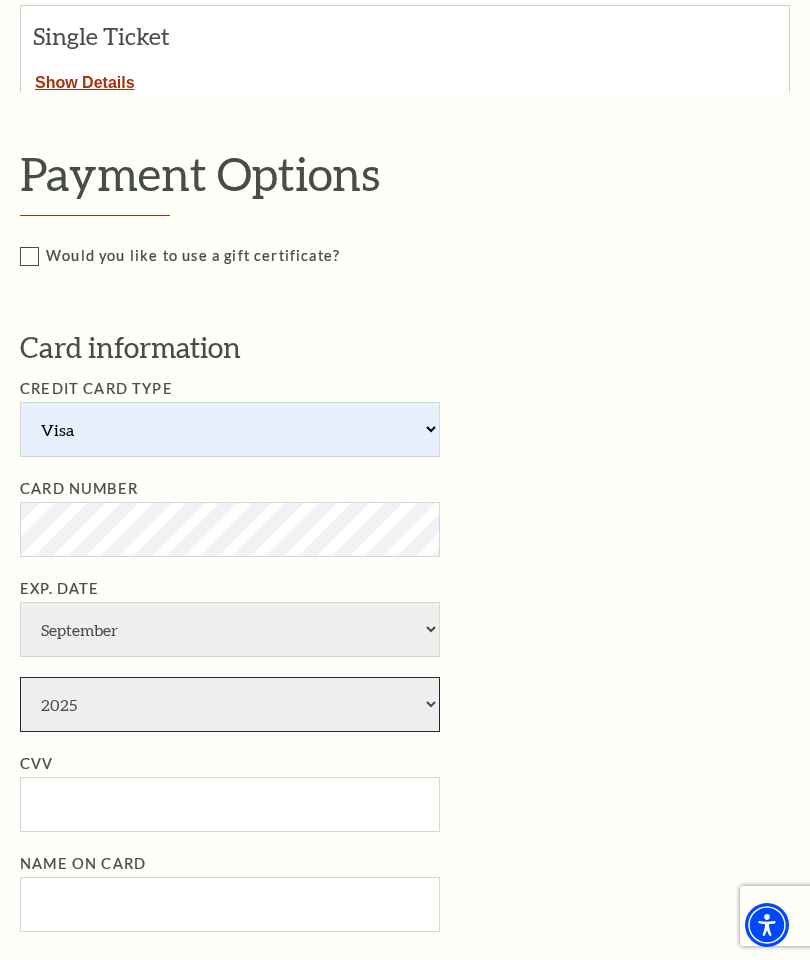 select on "2029" 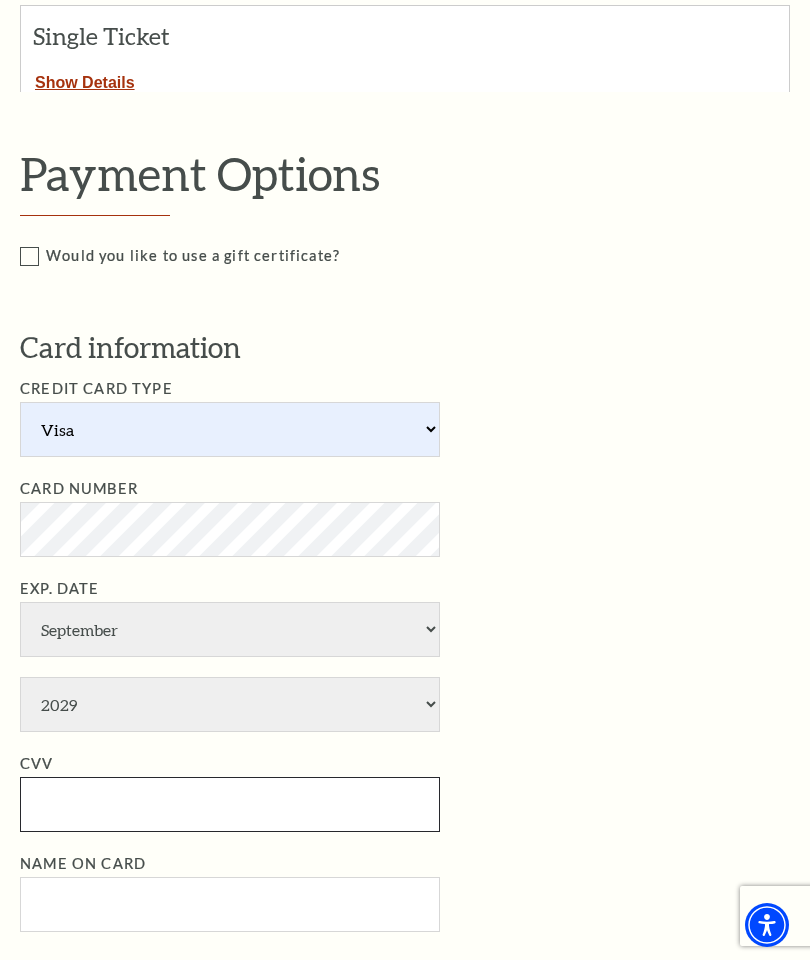 type on "919" 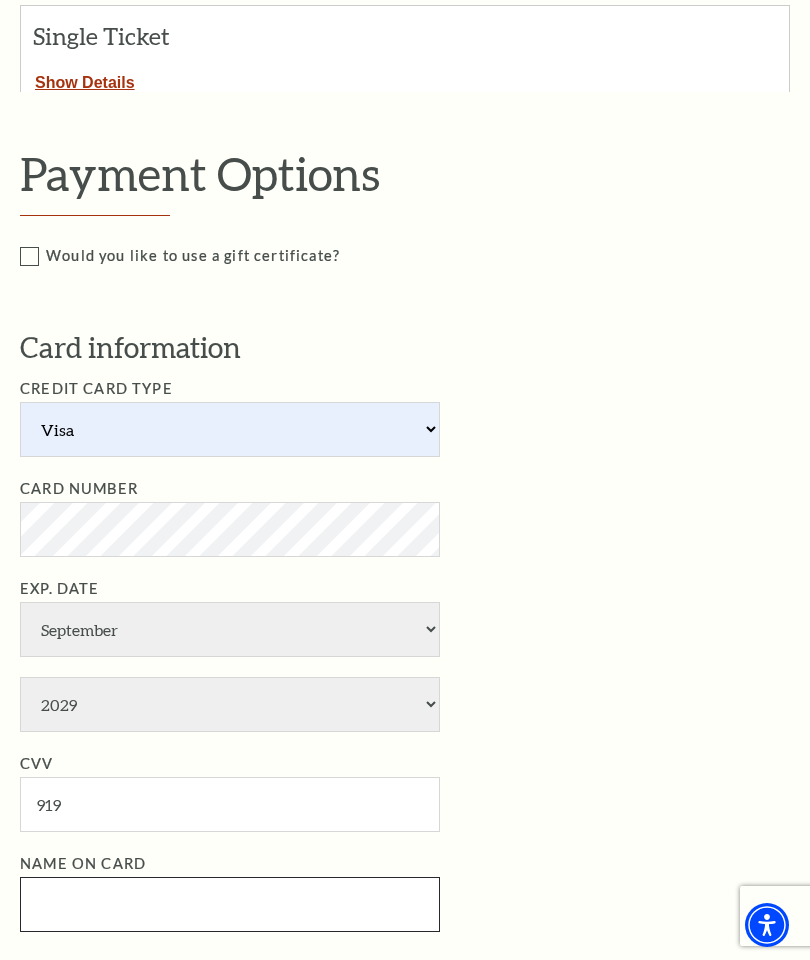 type on "Jim B Williams" 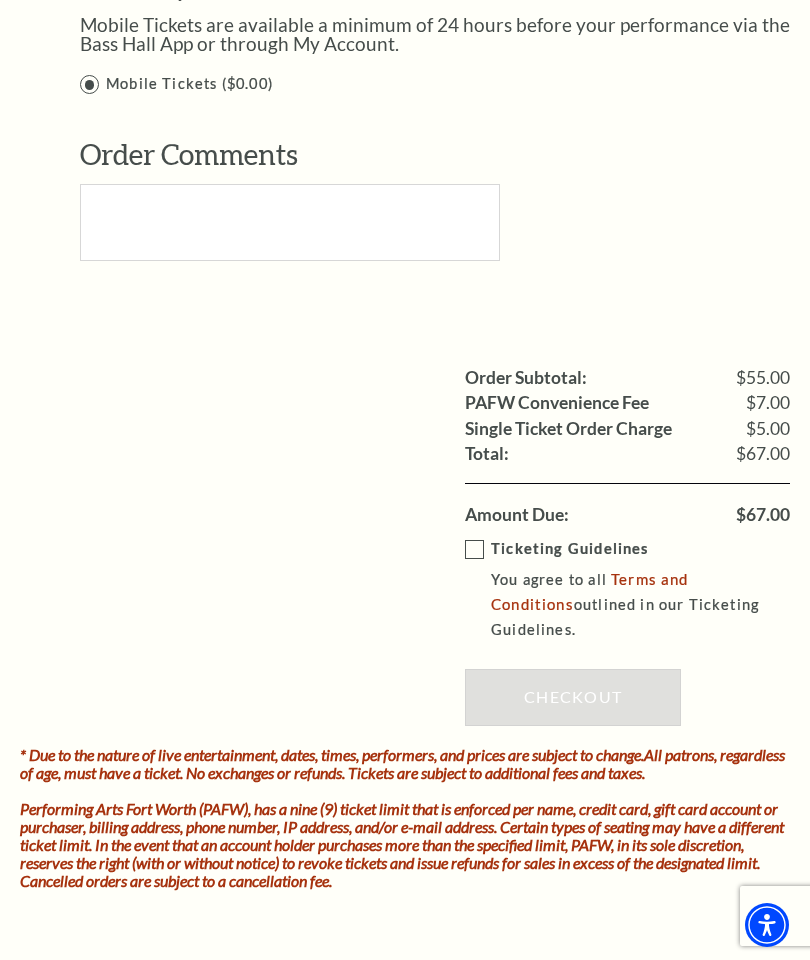 scroll, scrollTop: 1773, scrollLeft: 0, axis: vertical 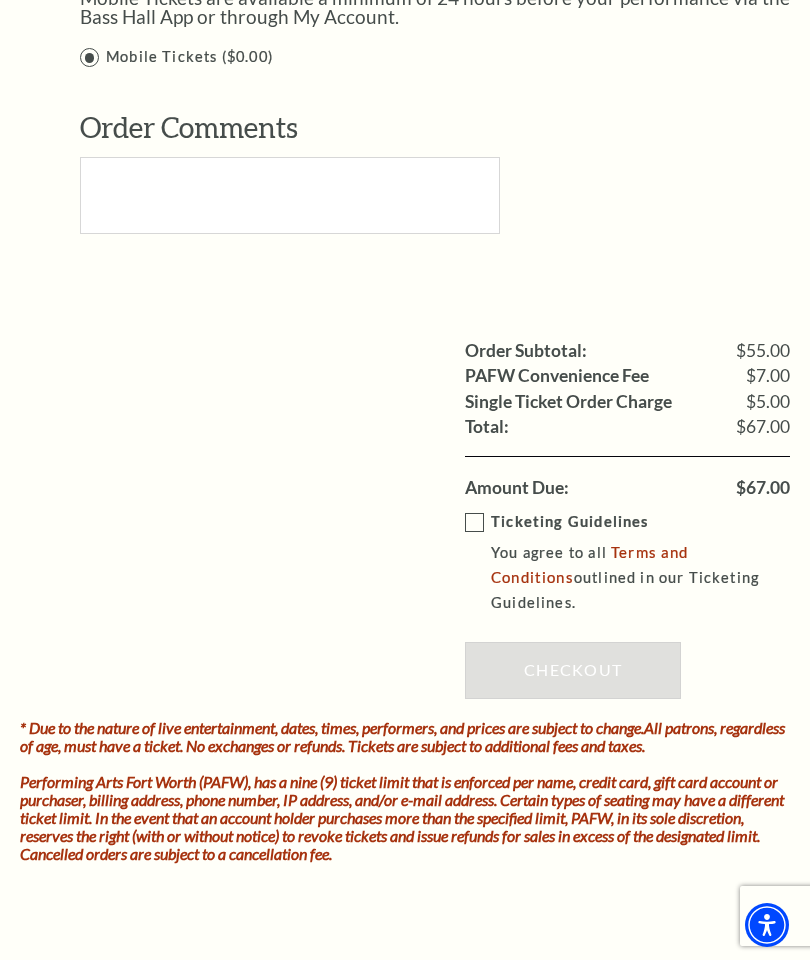 click on "Ticketing Guidelines
You agree to all   Terms and Conditions  outlined in our Ticketing Guidelines." at bounding box center [642, 563] 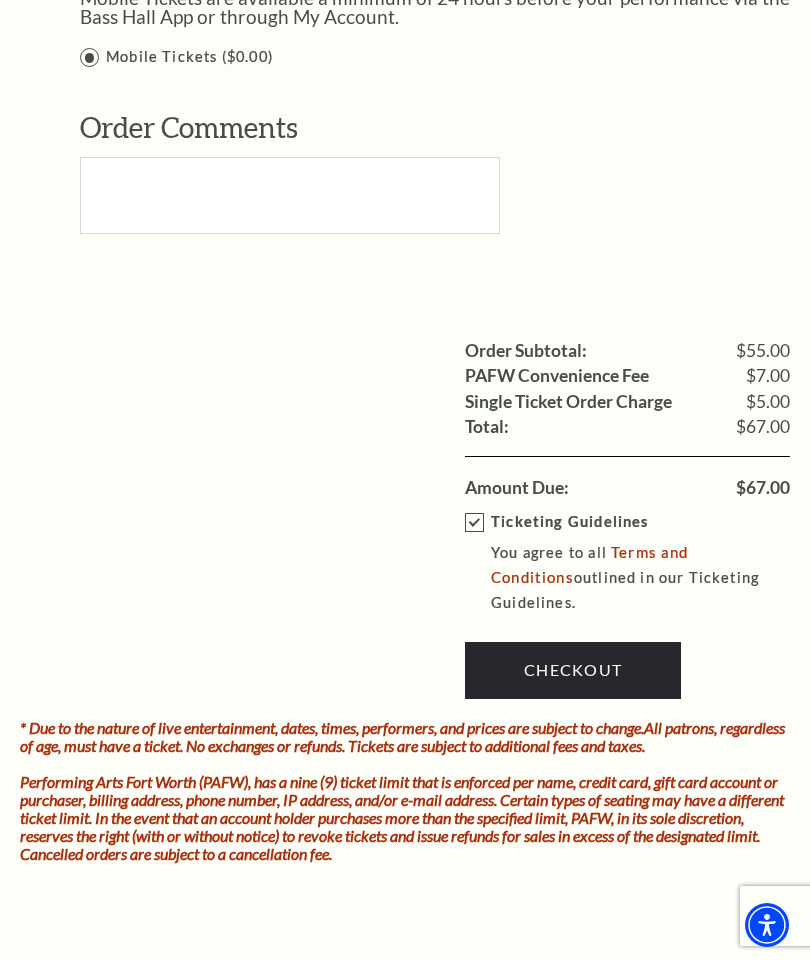 click on "Checkout" at bounding box center [573, 670] 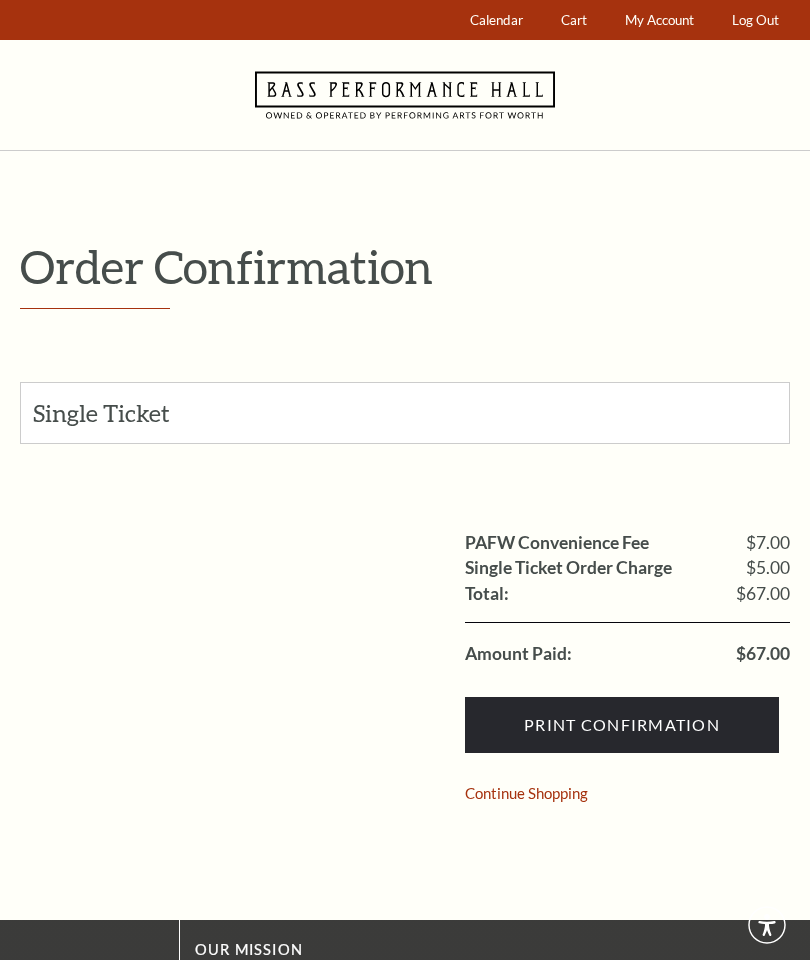 scroll, scrollTop: 0, scrollLeft: 0, axis: both 